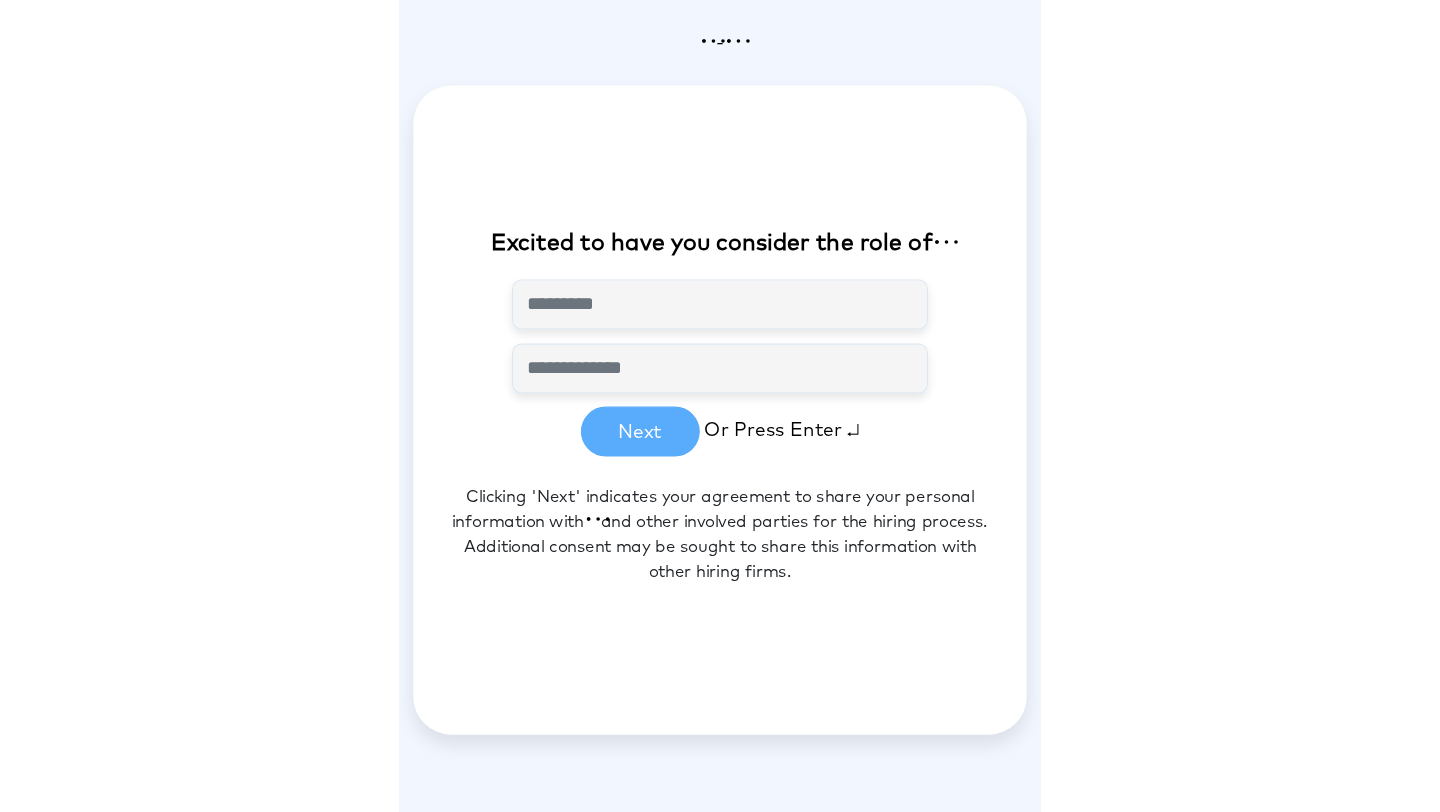 scroll, scrollTop: 0, scrollLeft: 0, axis: both 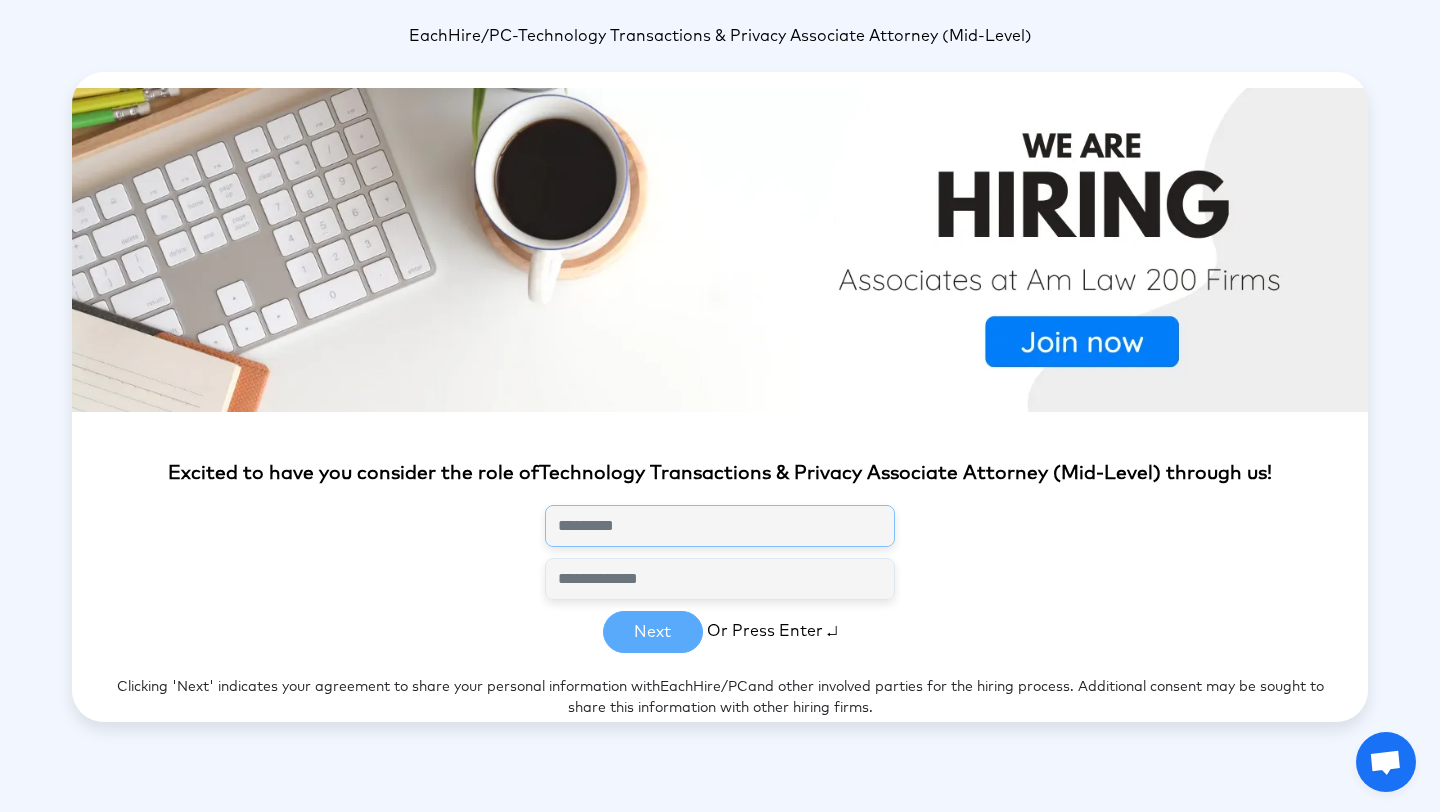 click at bounding box center [720, 526] 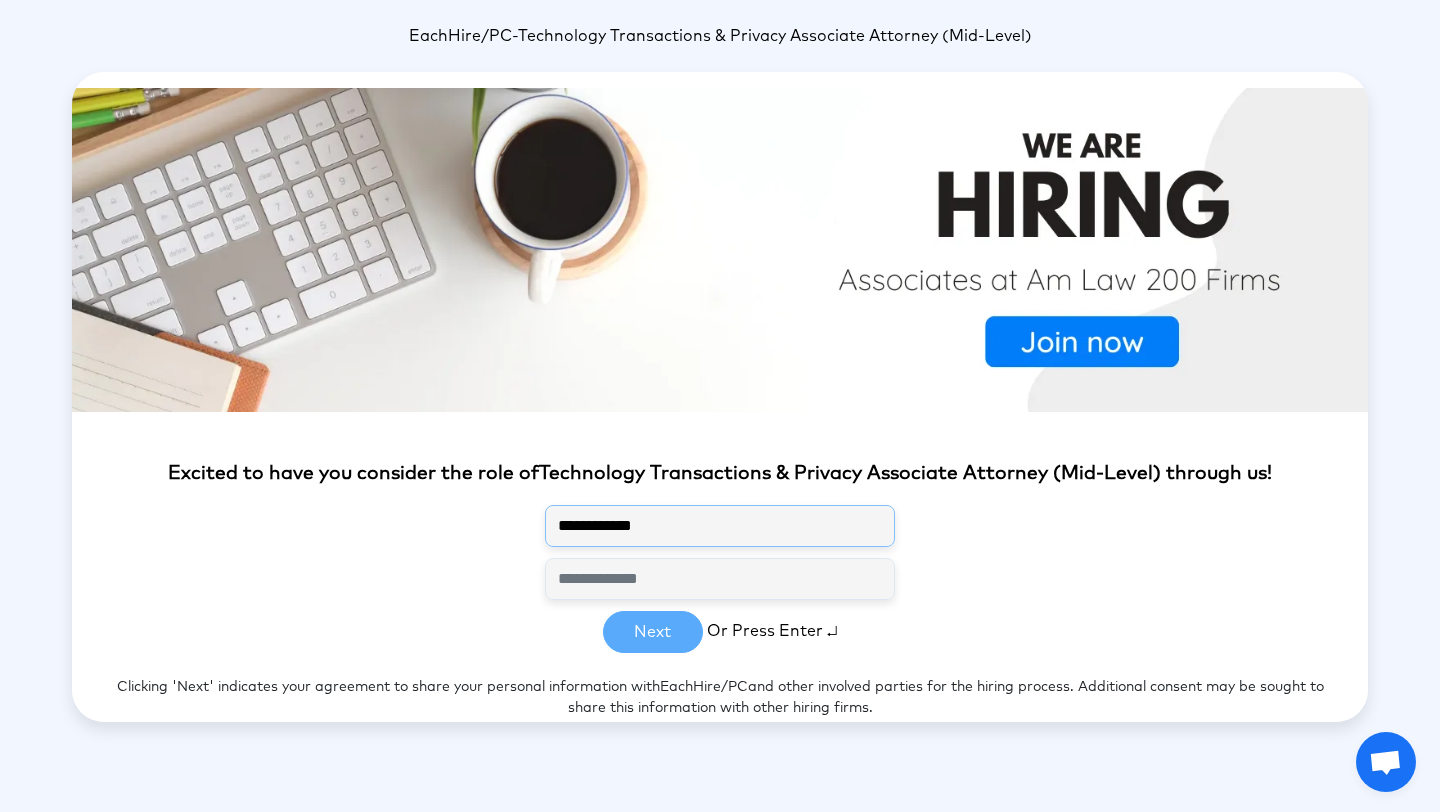type on "**********" 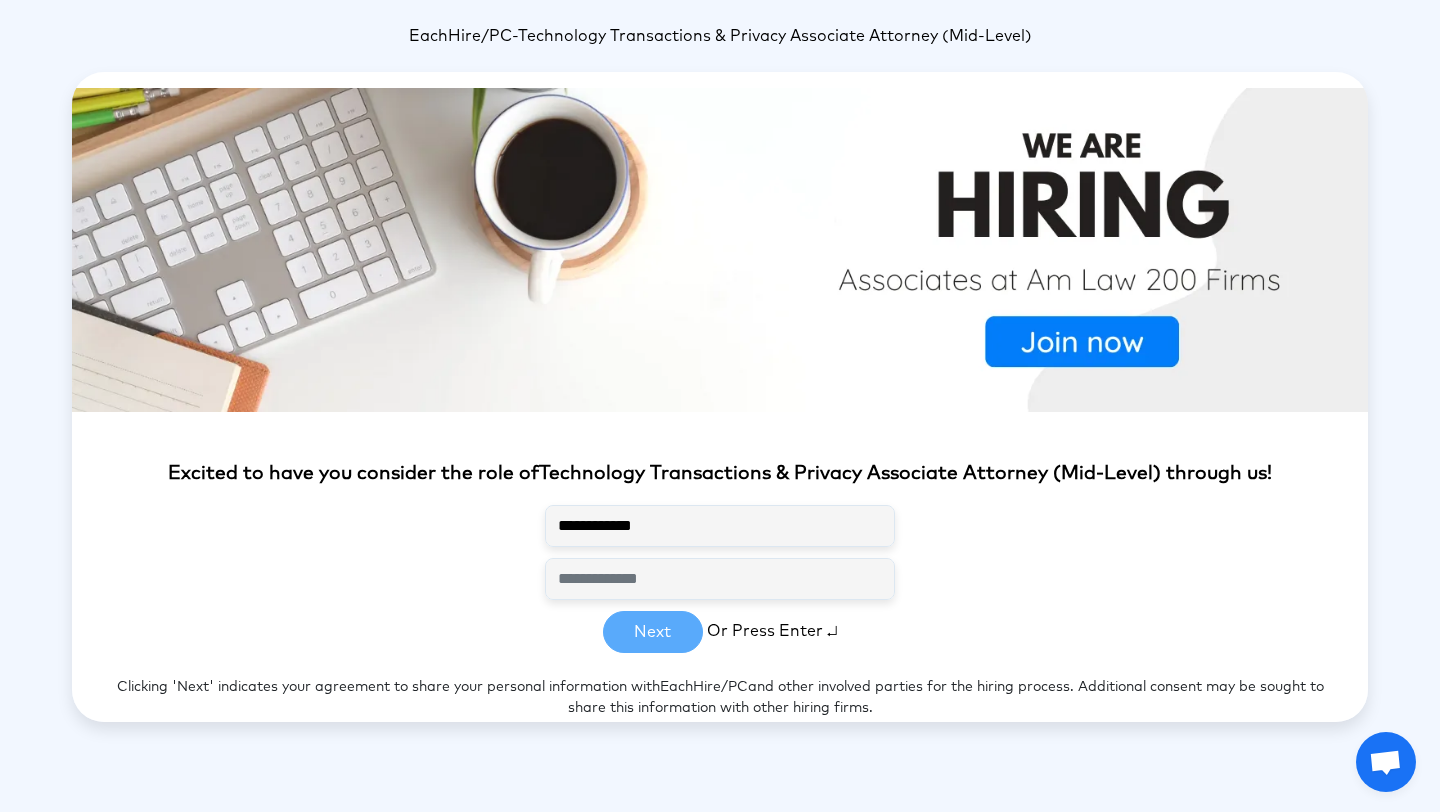 click on "**********" at bounding box center (720, 415) 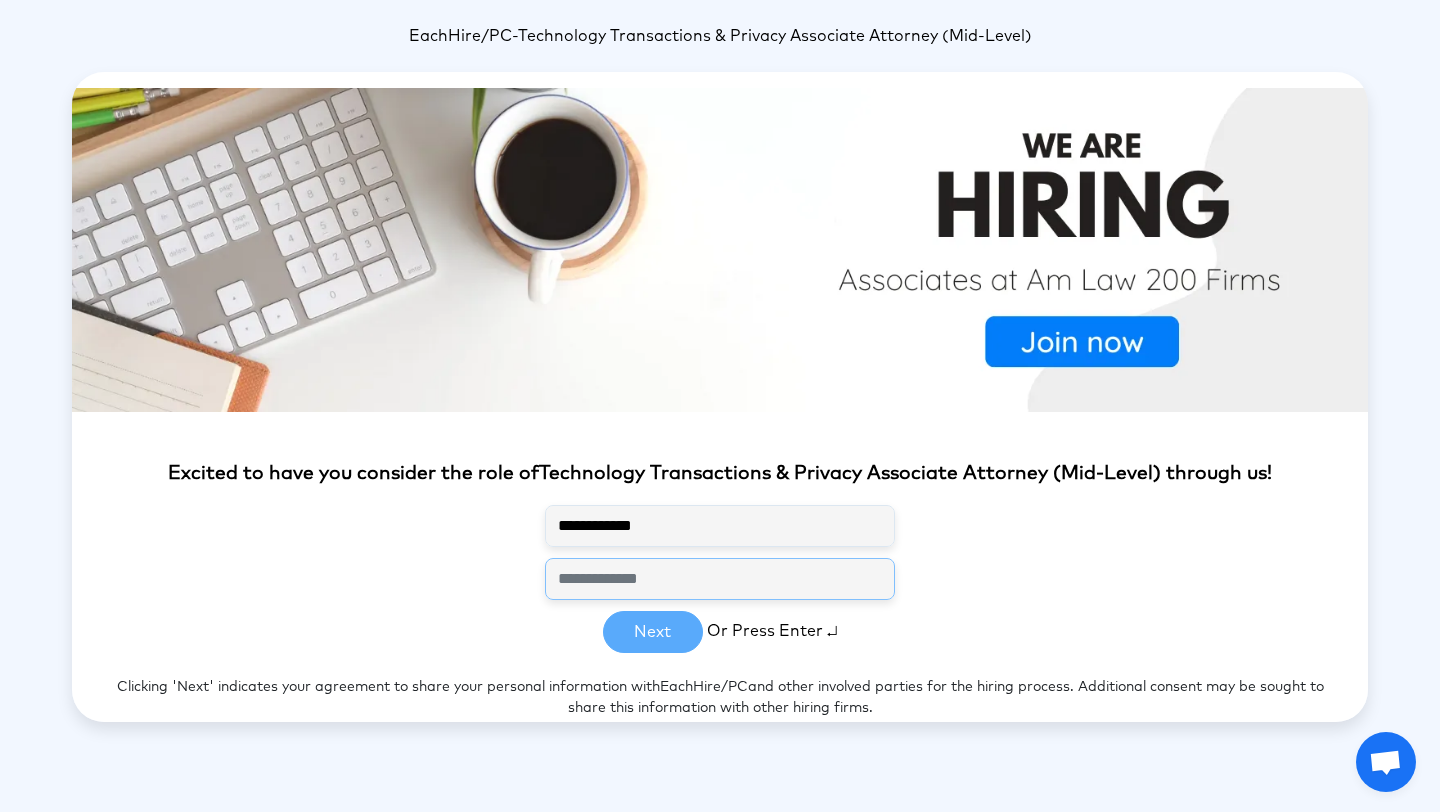 click at bounding box center [720, 579] 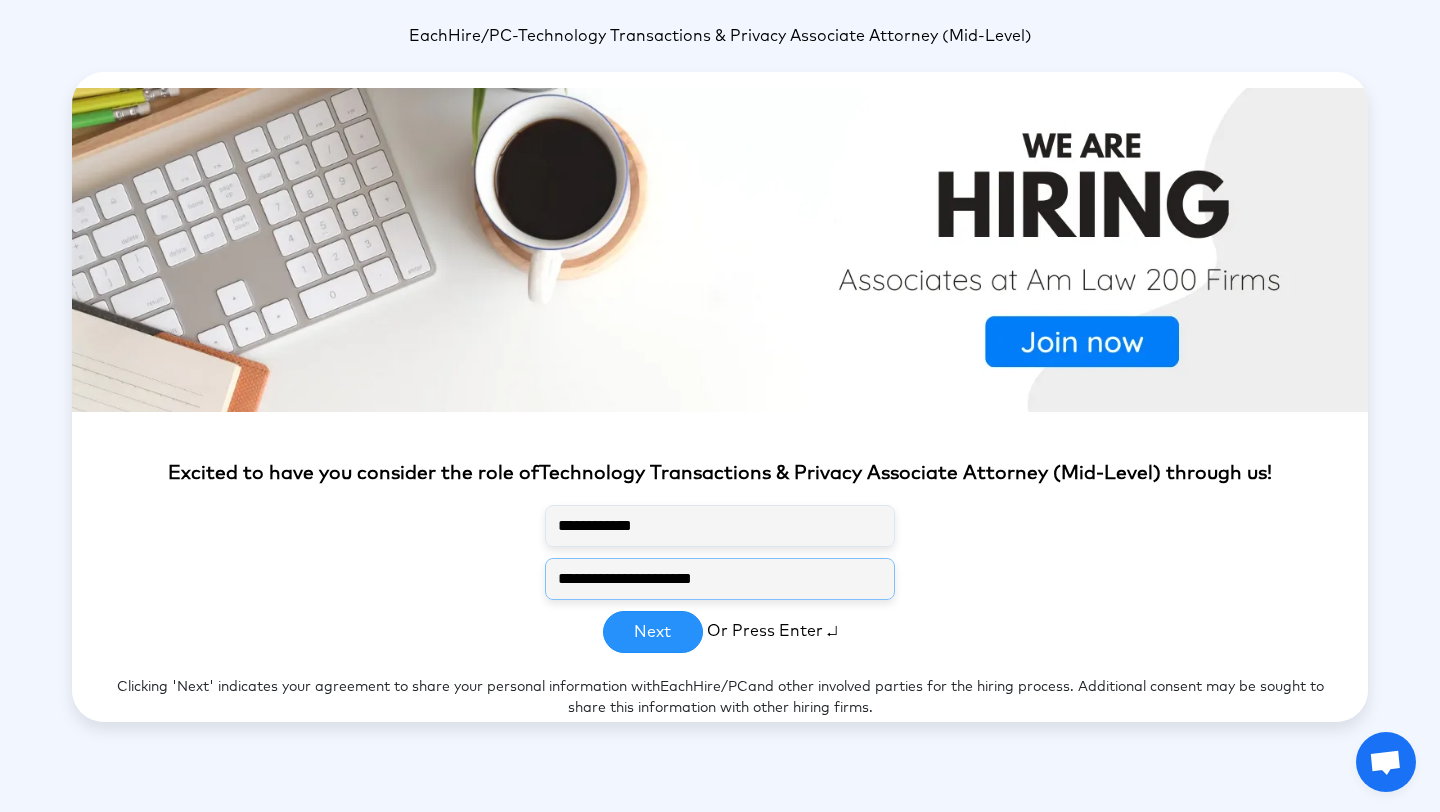 type on "**********" 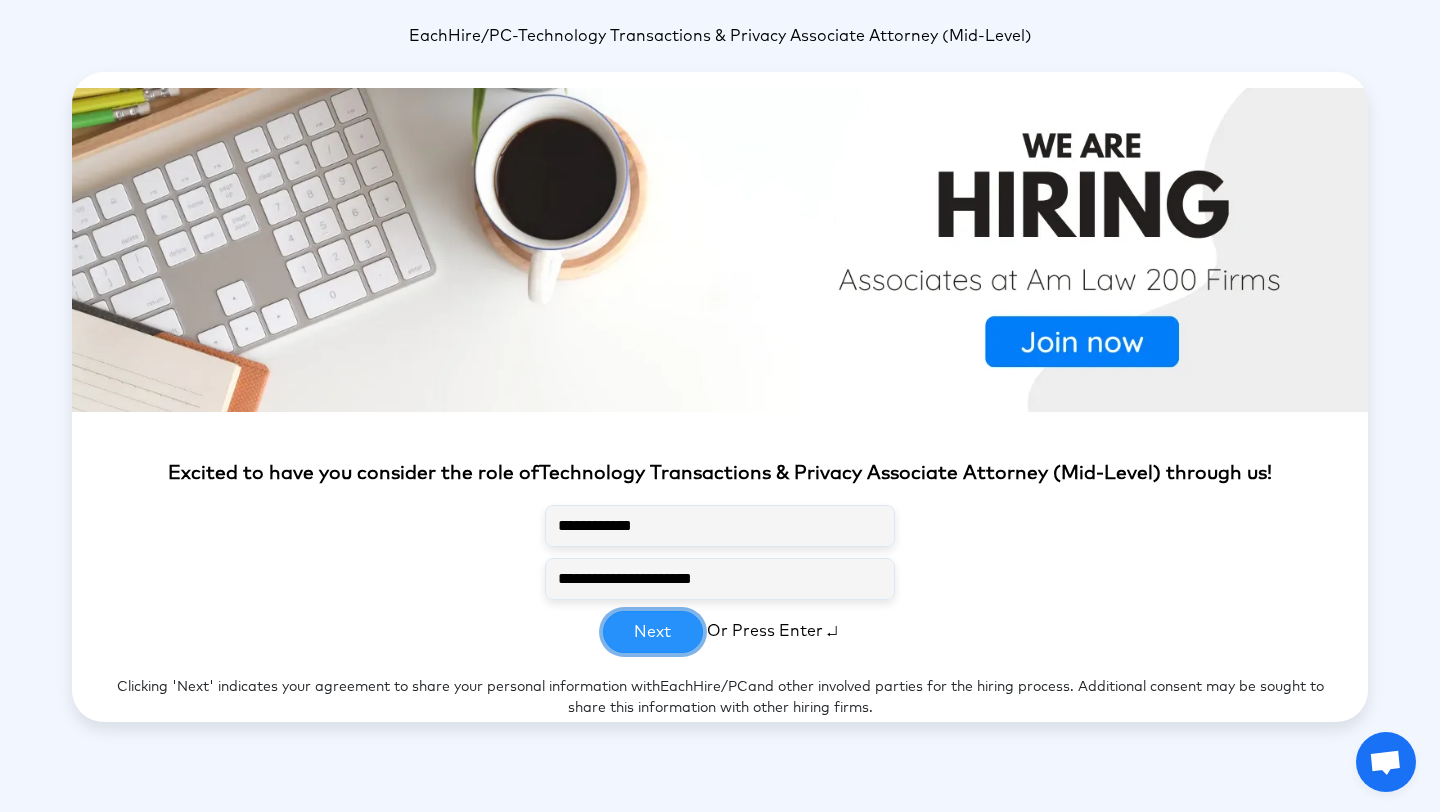 click on "Next" at bounding box center [653, 632] 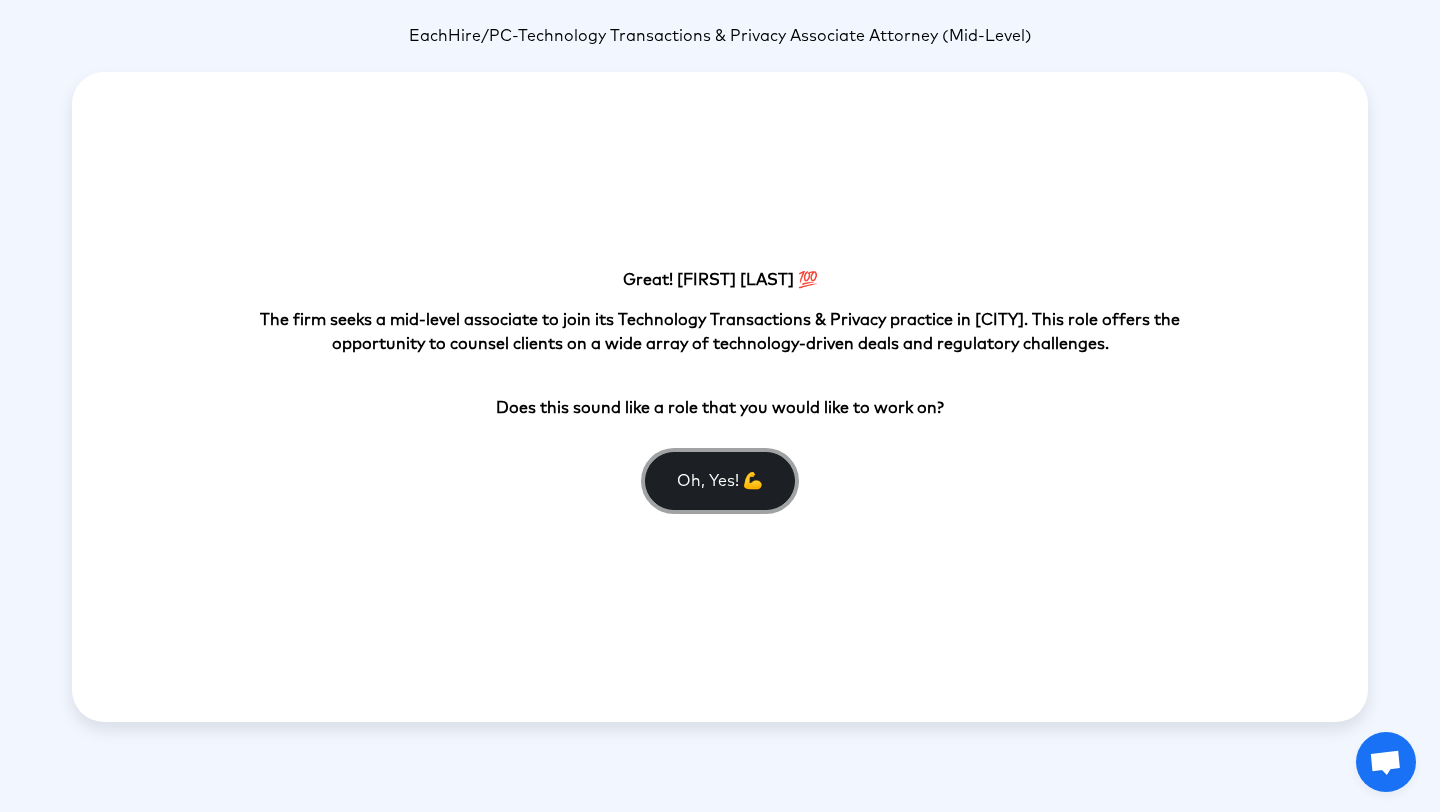 click on "Oh, Yes! 💪" at bounding box center [720, 481] 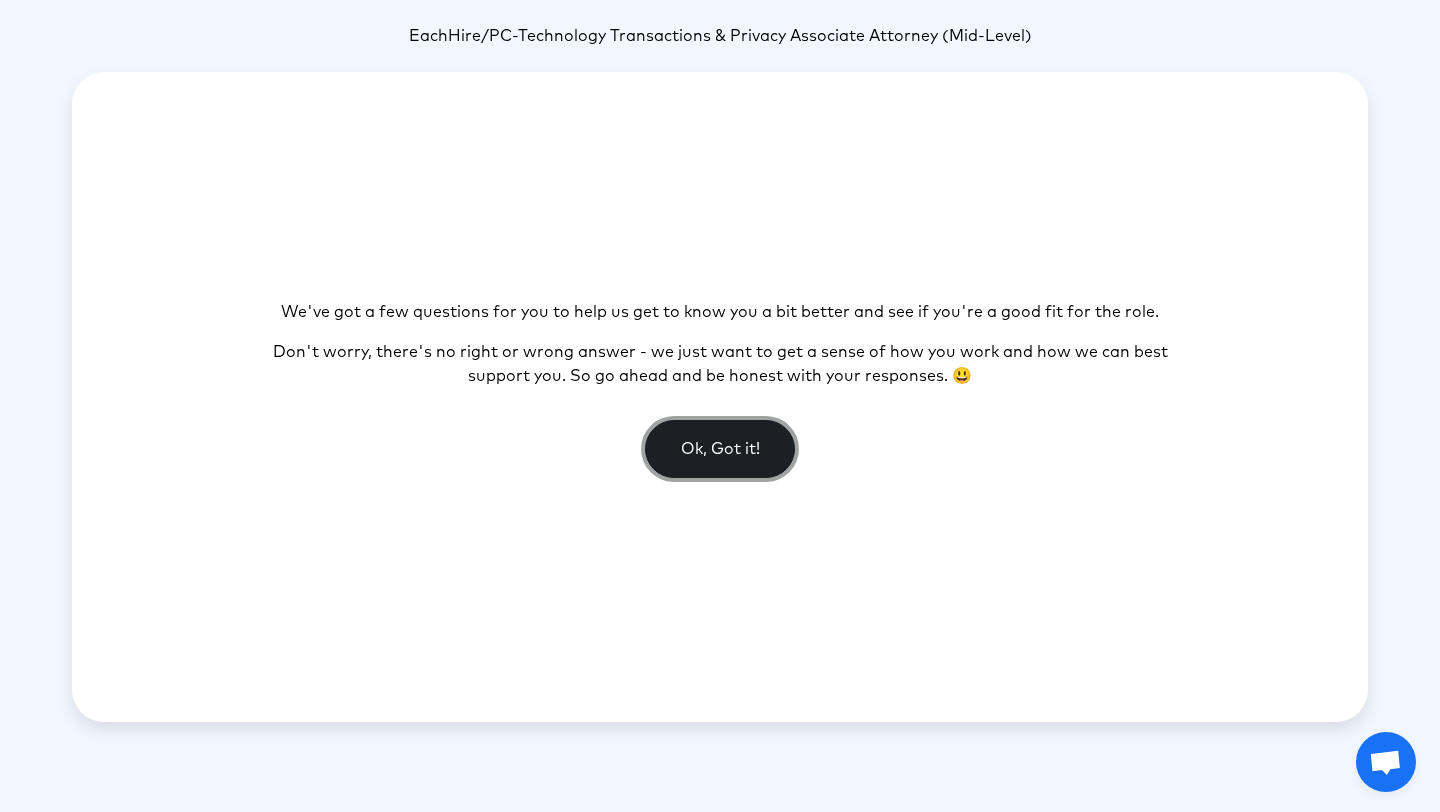click on "Ok, Got it!" at bounding box center [720, 449] 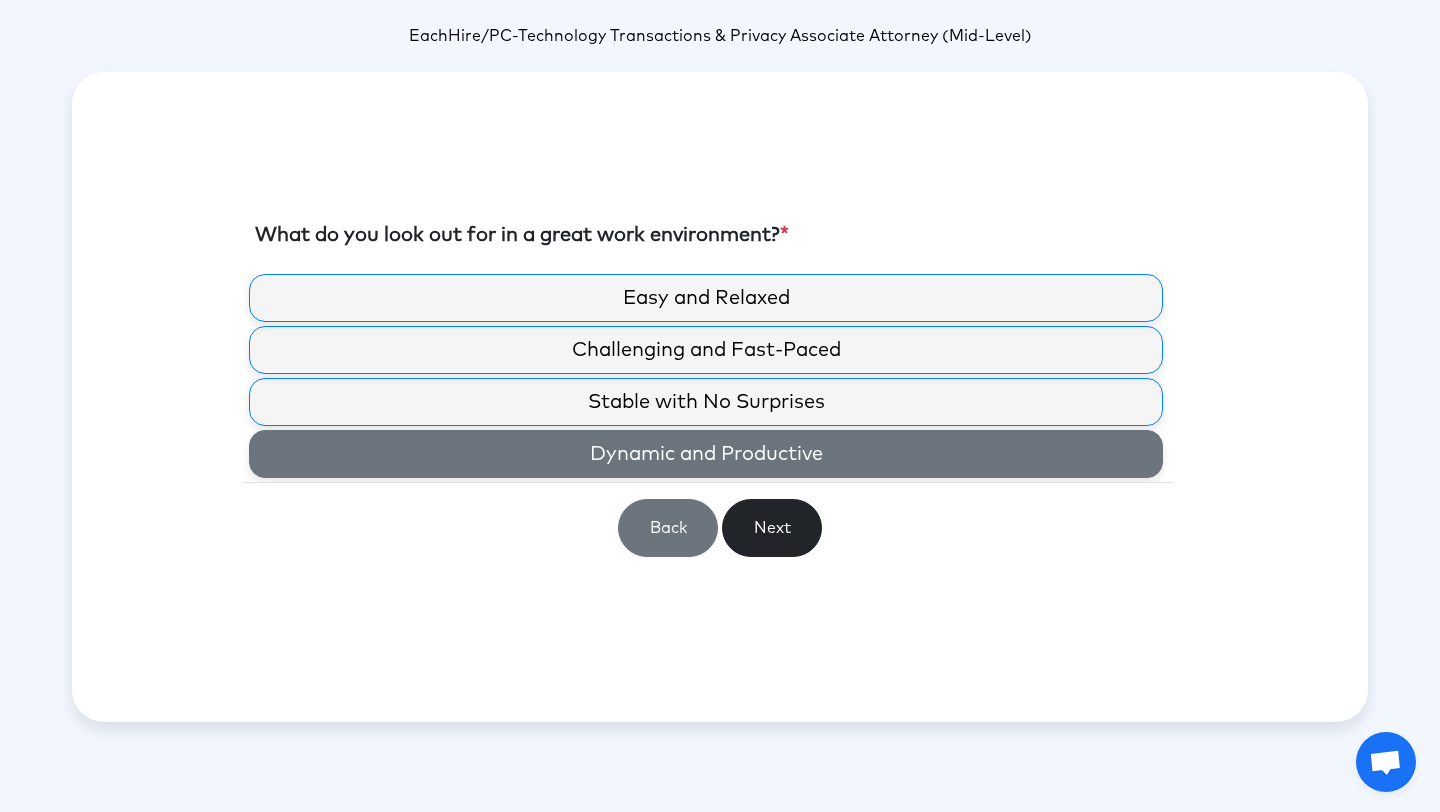 click on "Dynamic and Productive" at bounding box center (706, 454) 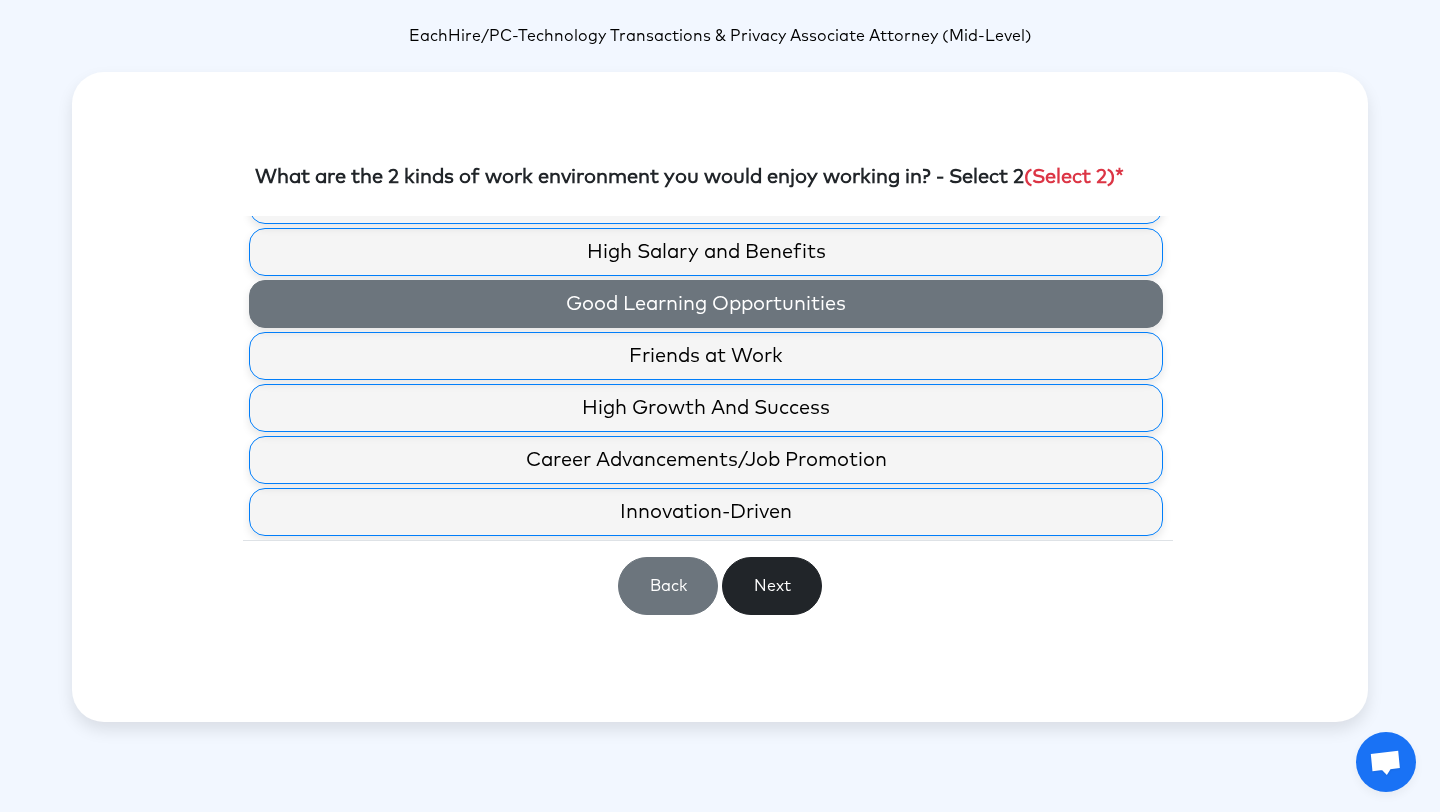 scroll, scrollTop: 91, scrollLeft: 0, axis: vertical 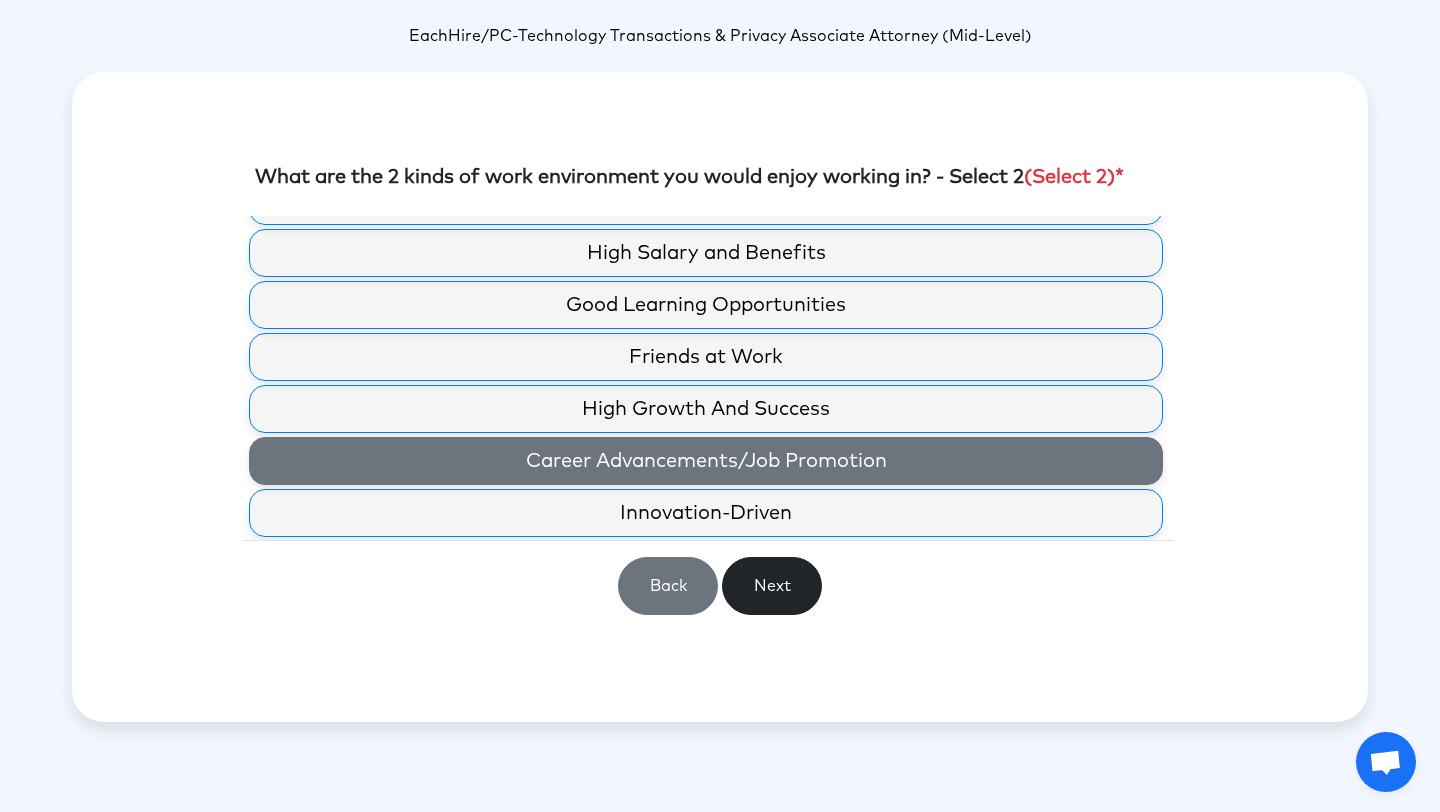 click on "Career Advancements/Job Promotion" at bounding box center [706, 461] 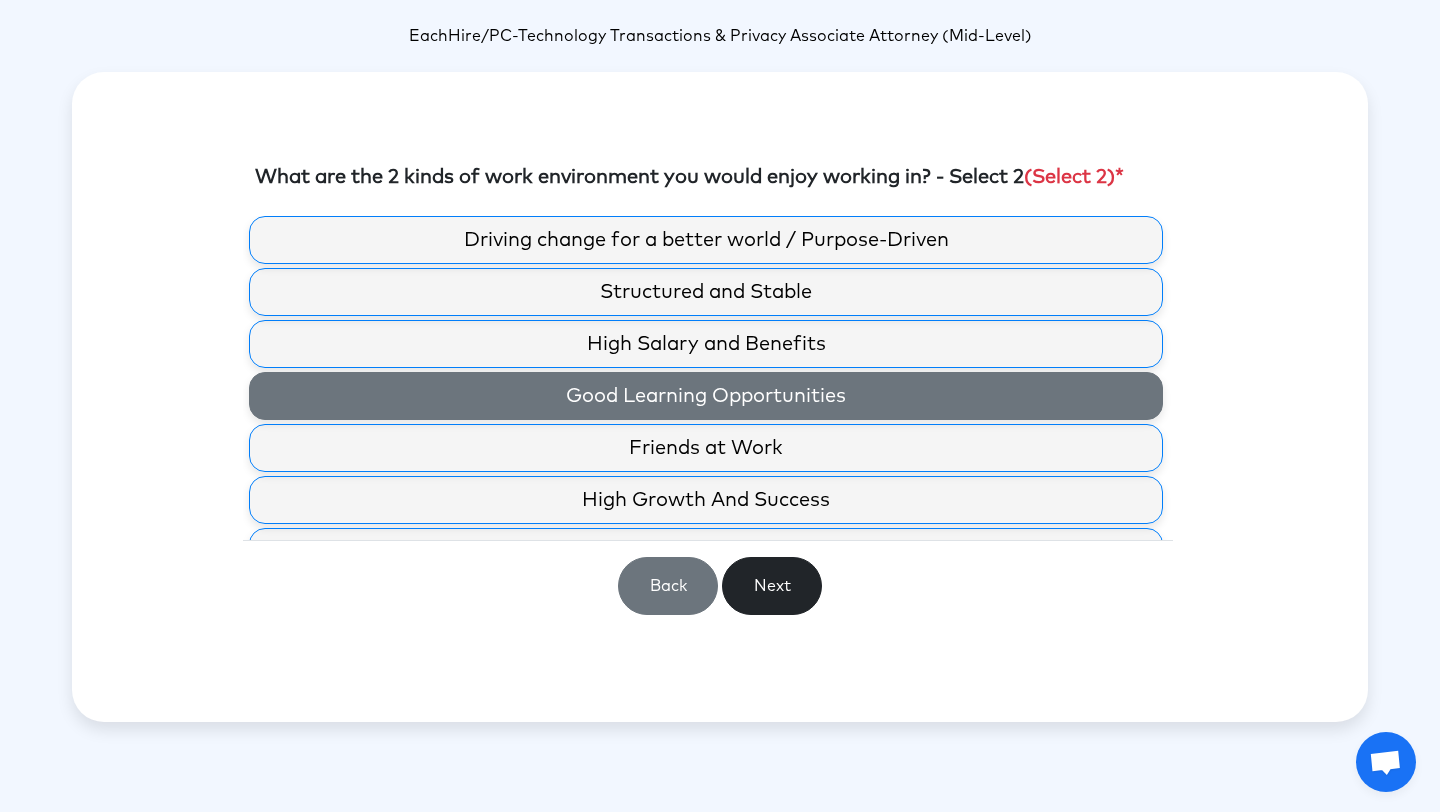 click on "Good Learning Opportunities" at bounding box center (706, 396) 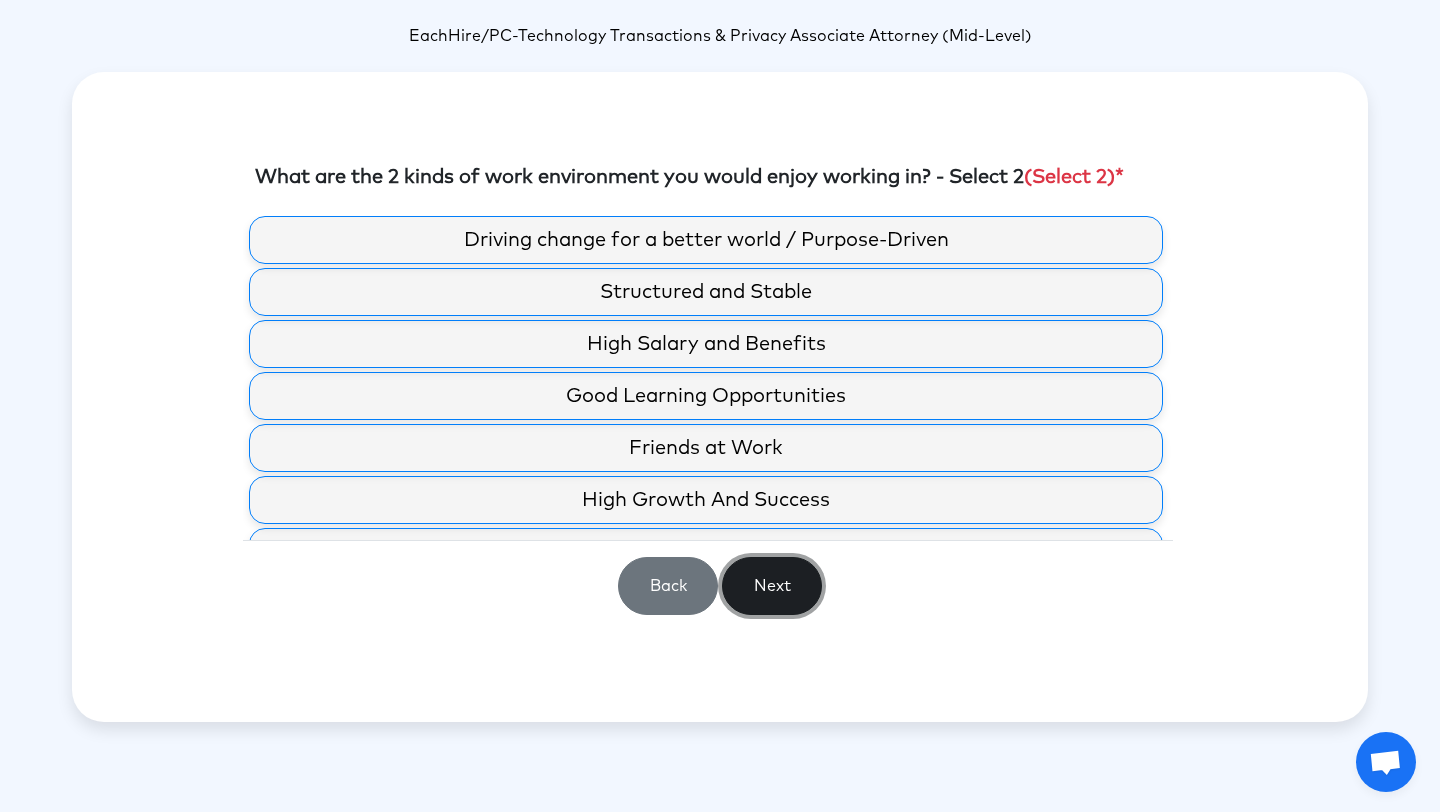 click on "Next" at bounding box center [772, 586] 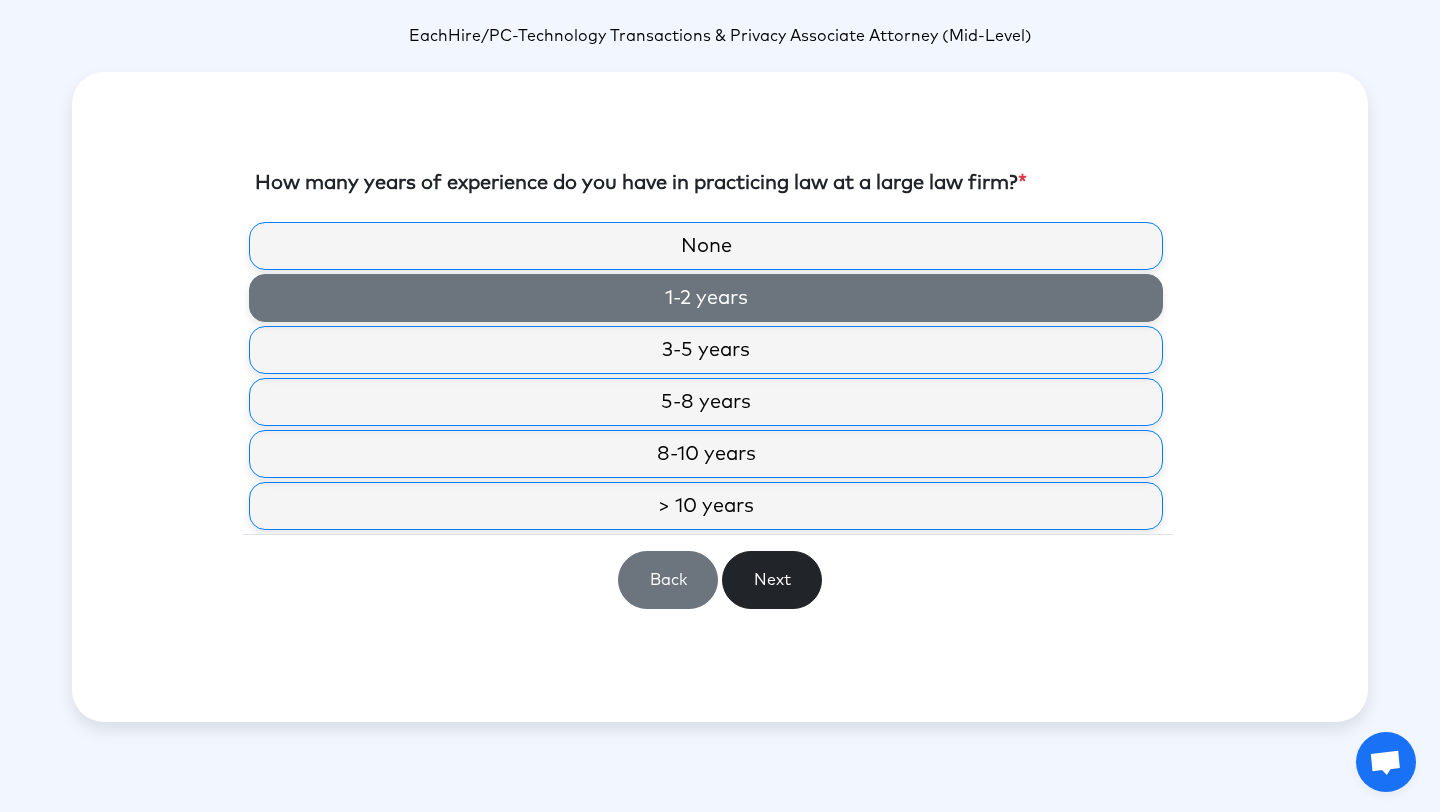 click on "1-2 years" at bounding box center [706, 298] 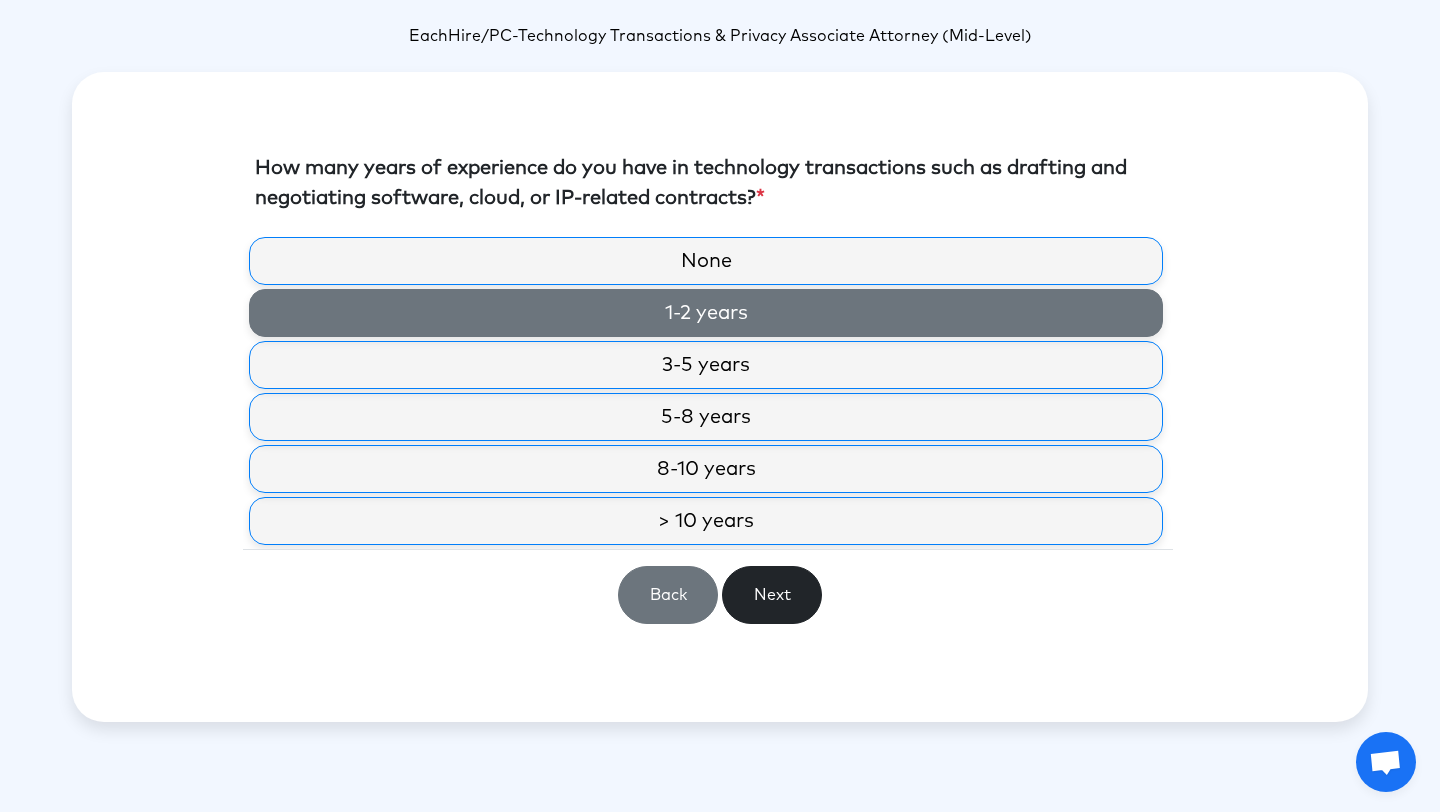 click on "1-2 years" at bounding box center (706, 313) 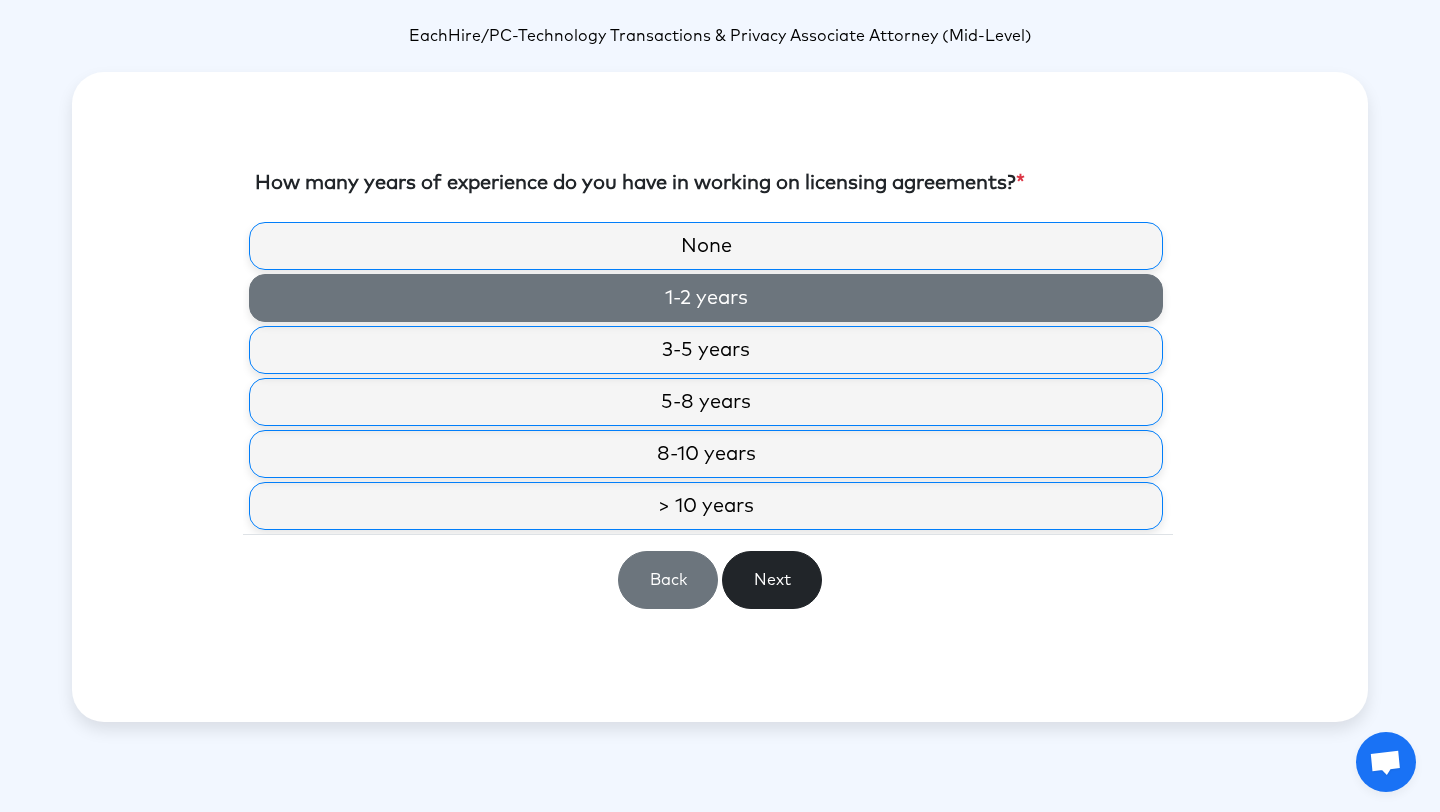 click on "1-2 years" at bounding box center (706, 298) 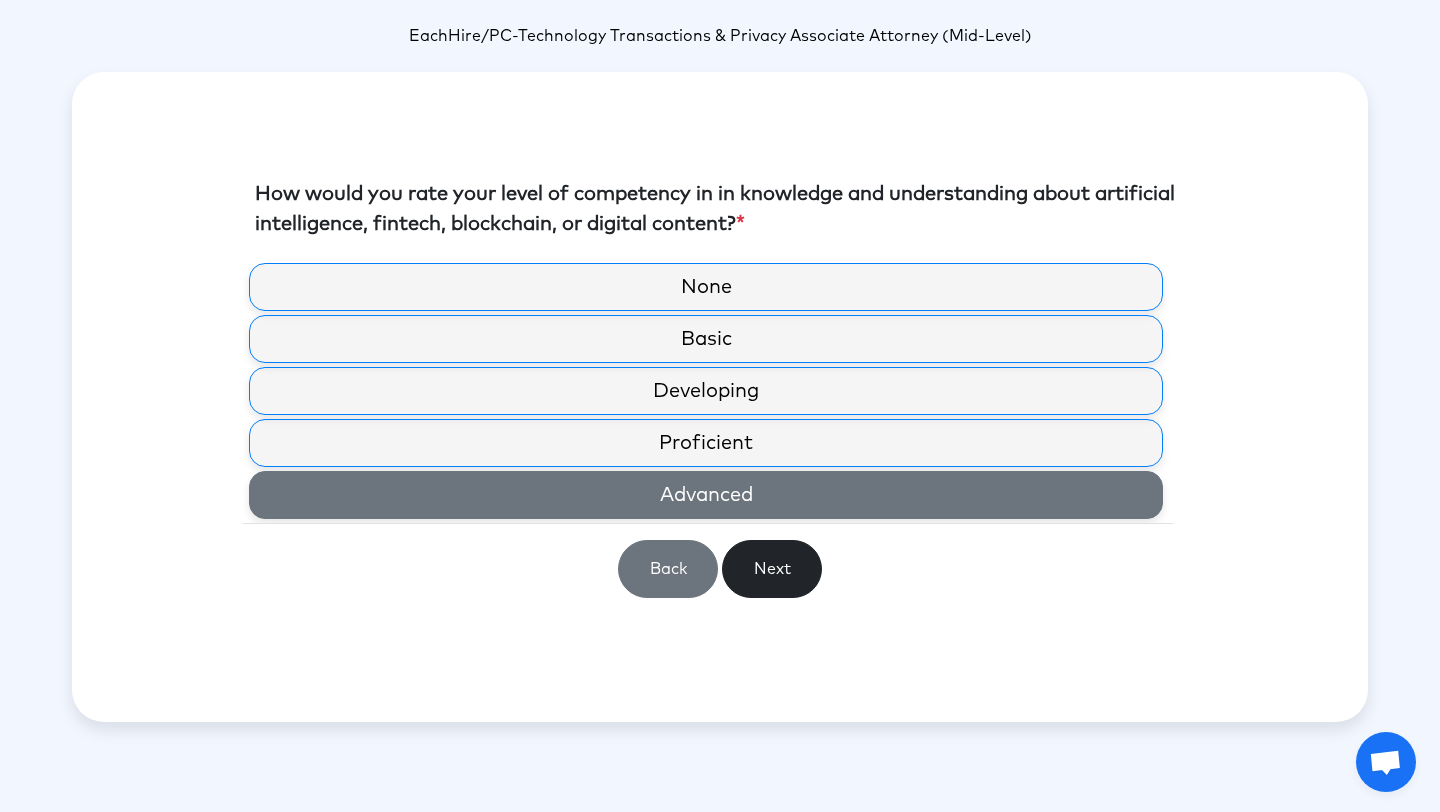click on "Advanced" at bounding box center [706, 495] 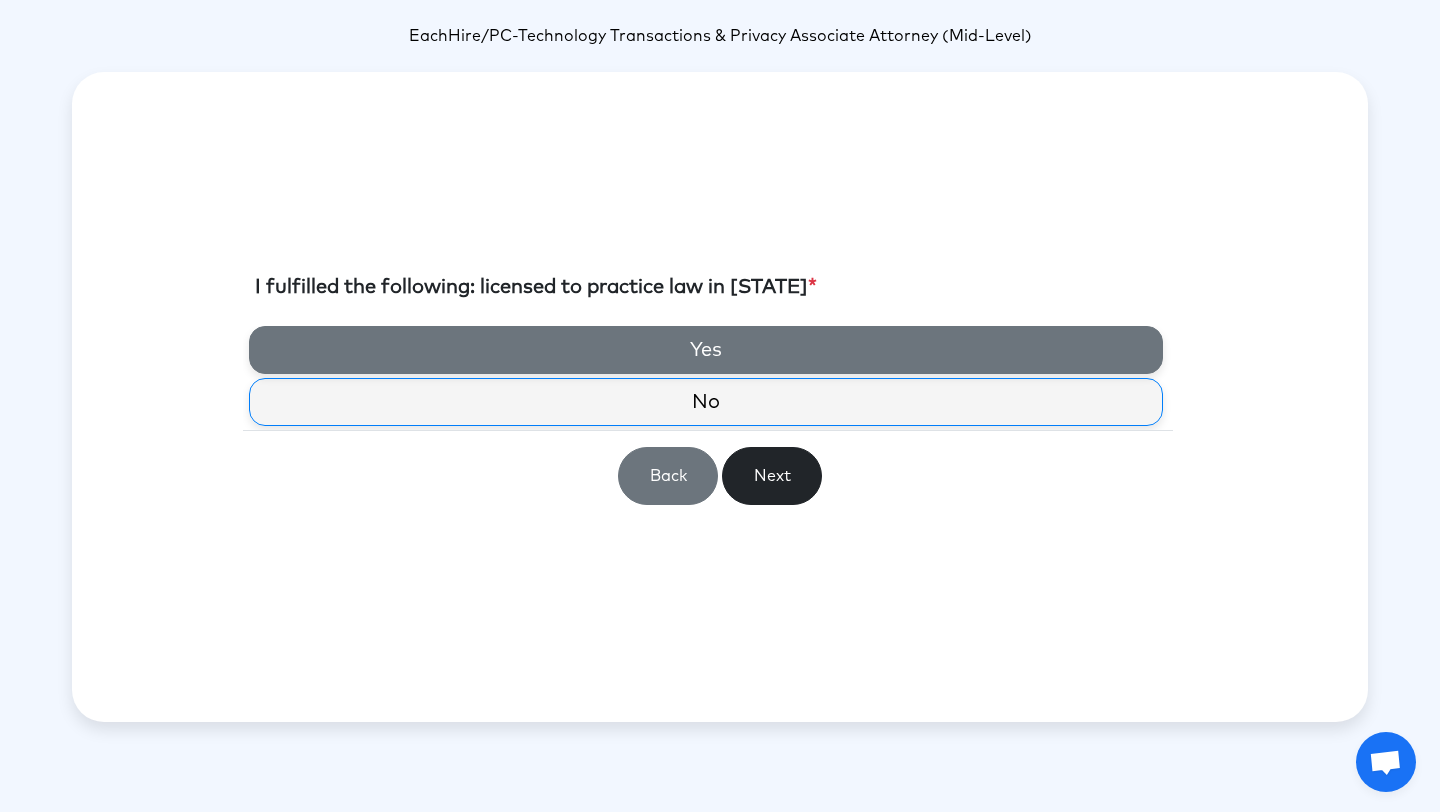 click on "Yes" at bounding box center [706, 350] 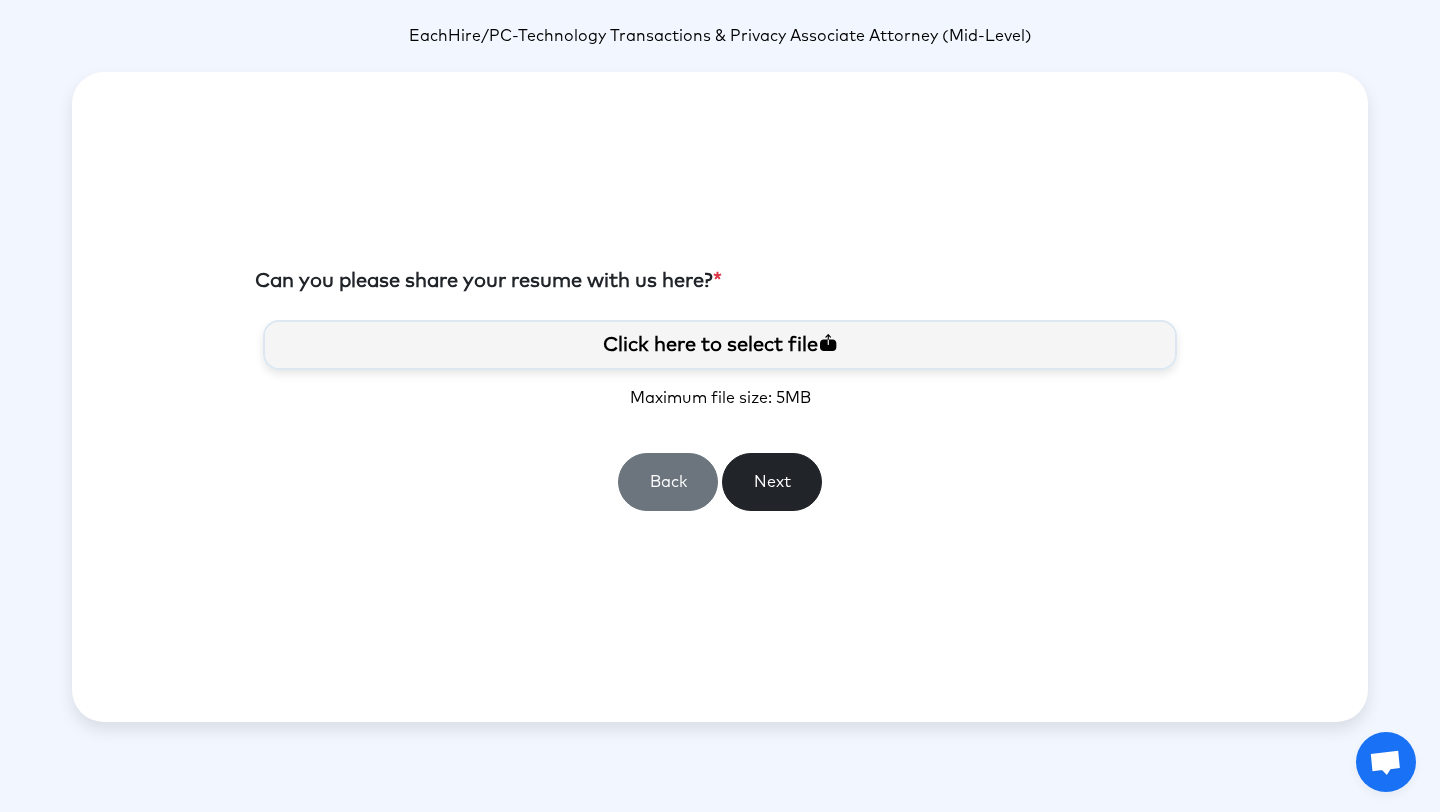 click on "Click here to select file" at bounding box center (720, 345) 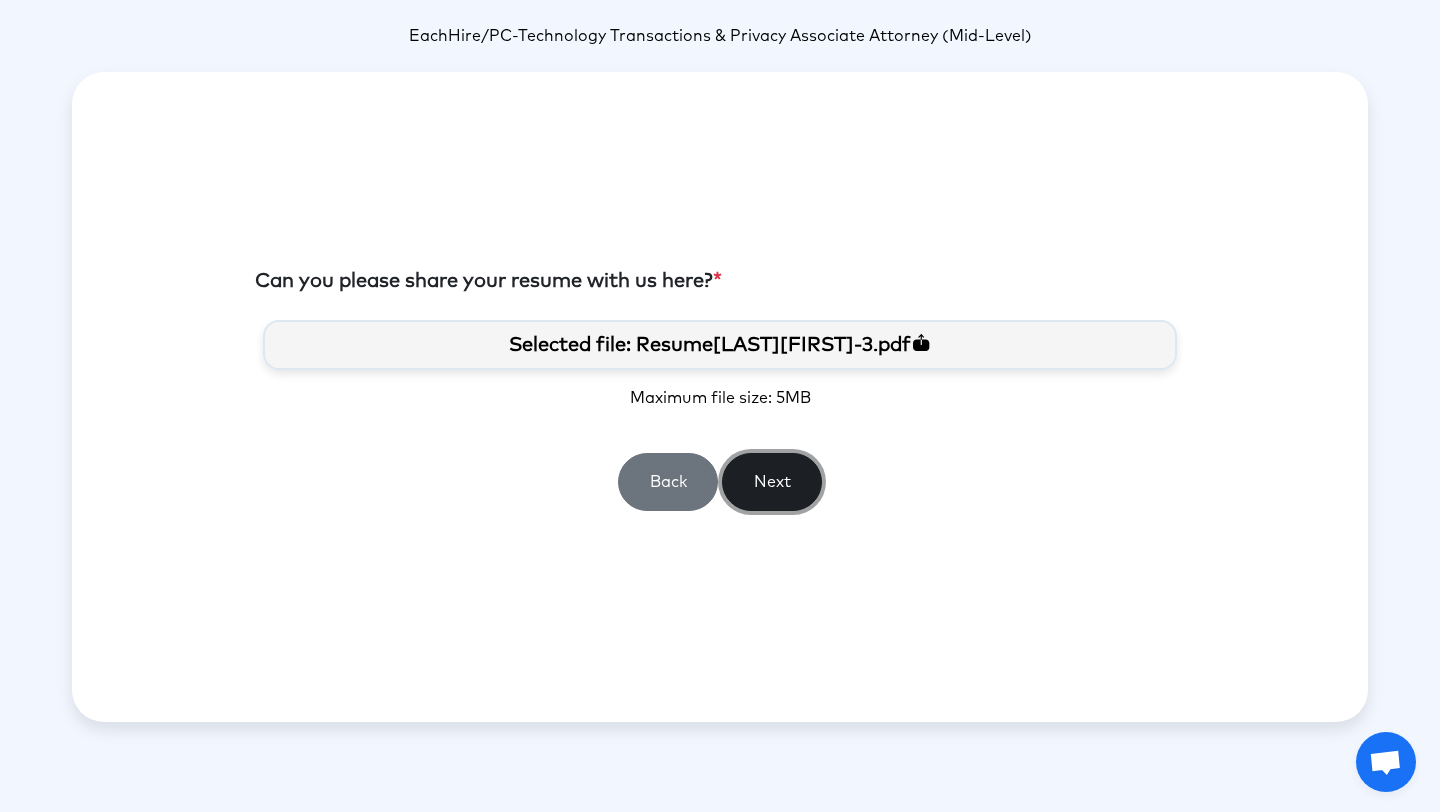 click on "Next" at bounding box center (772, 482) 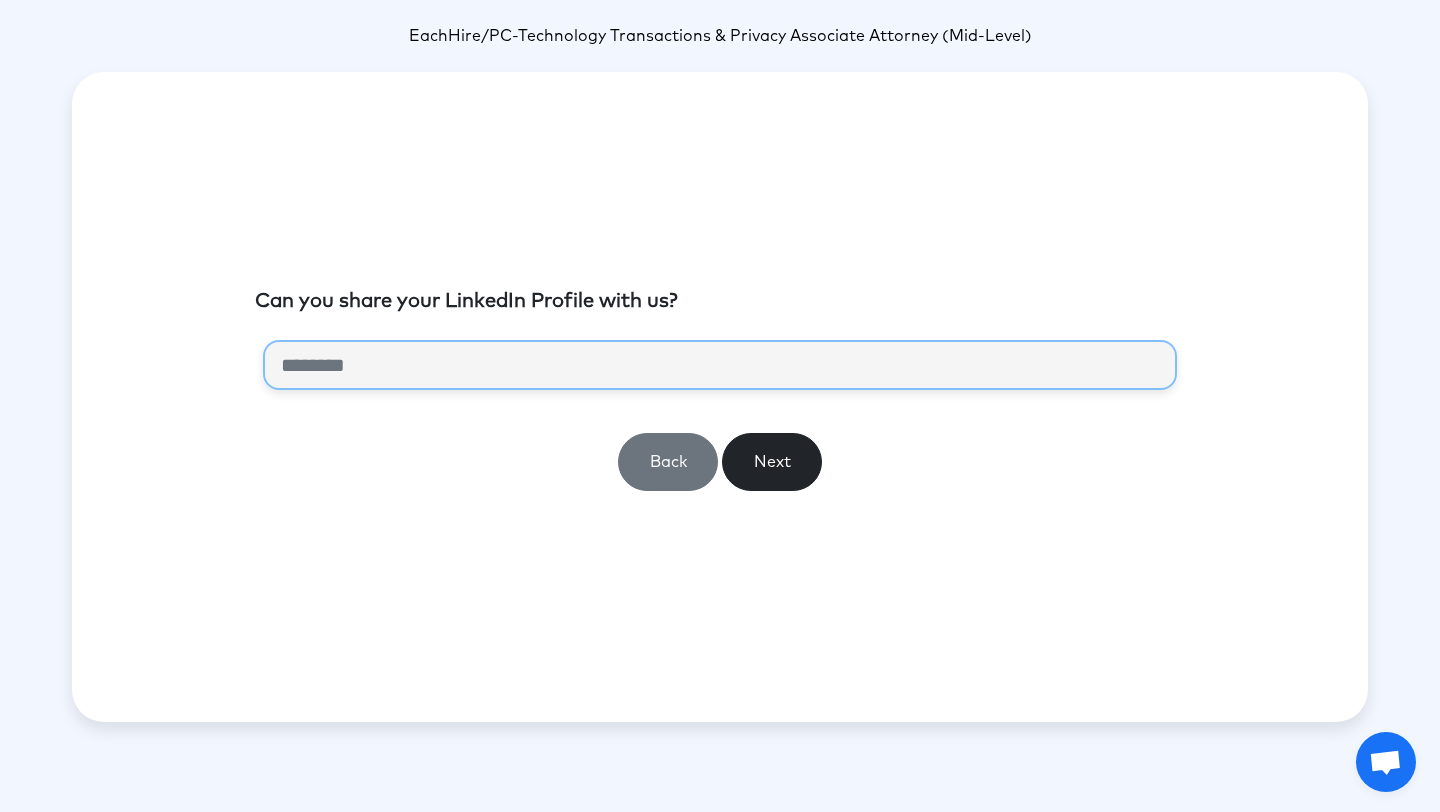 click at bounding box center [720, 365] 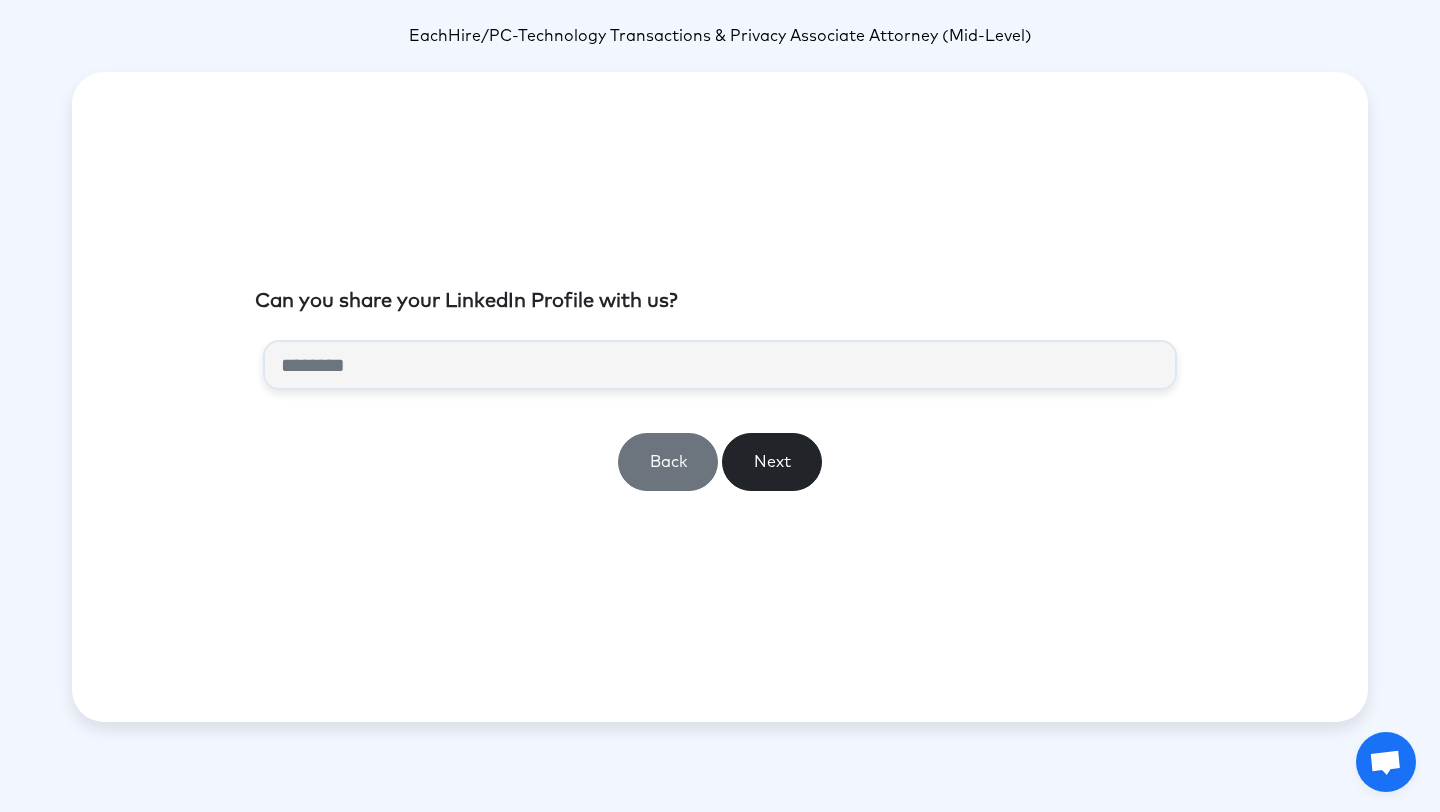 click at bounding box center [720, 373] 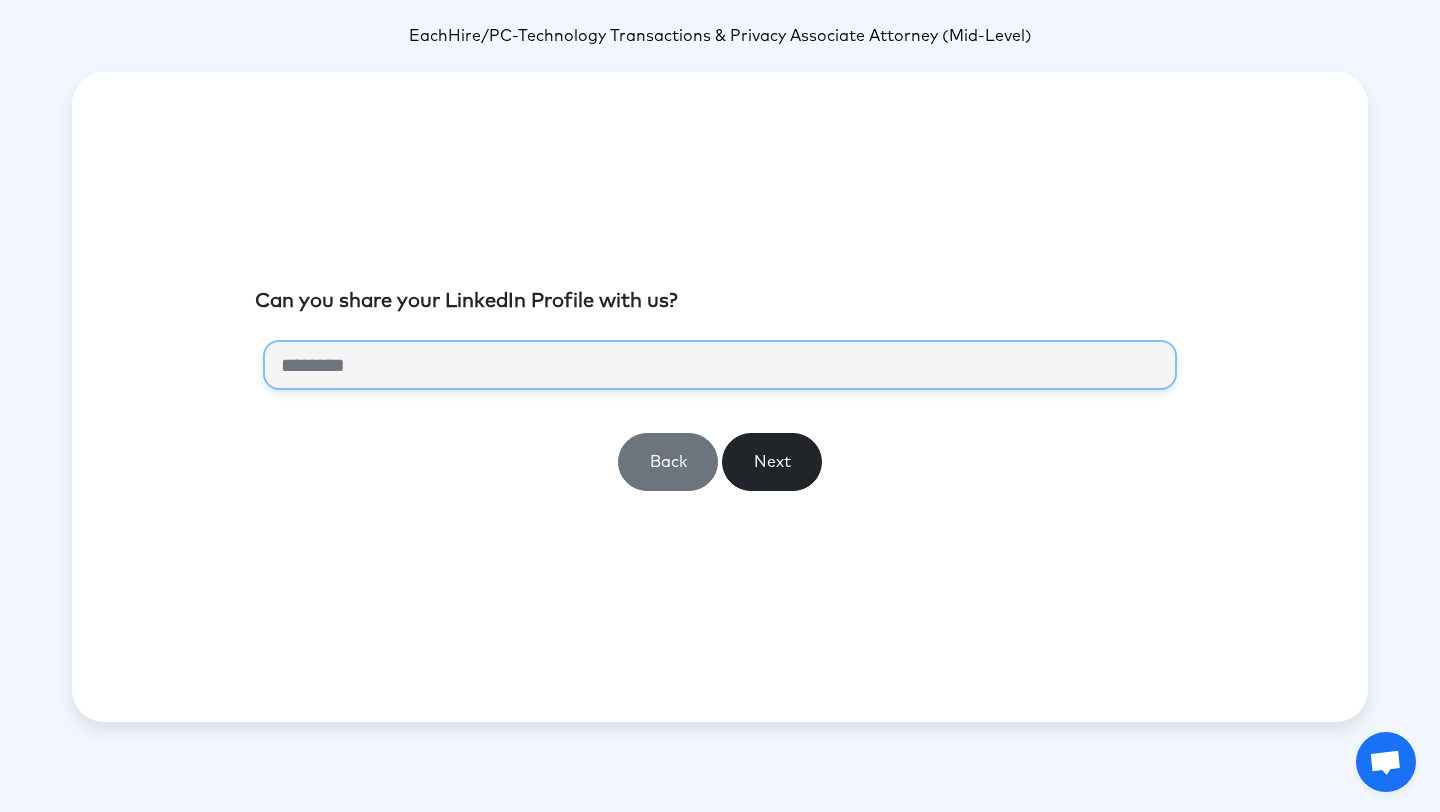 click at bounding box center (720, 365) 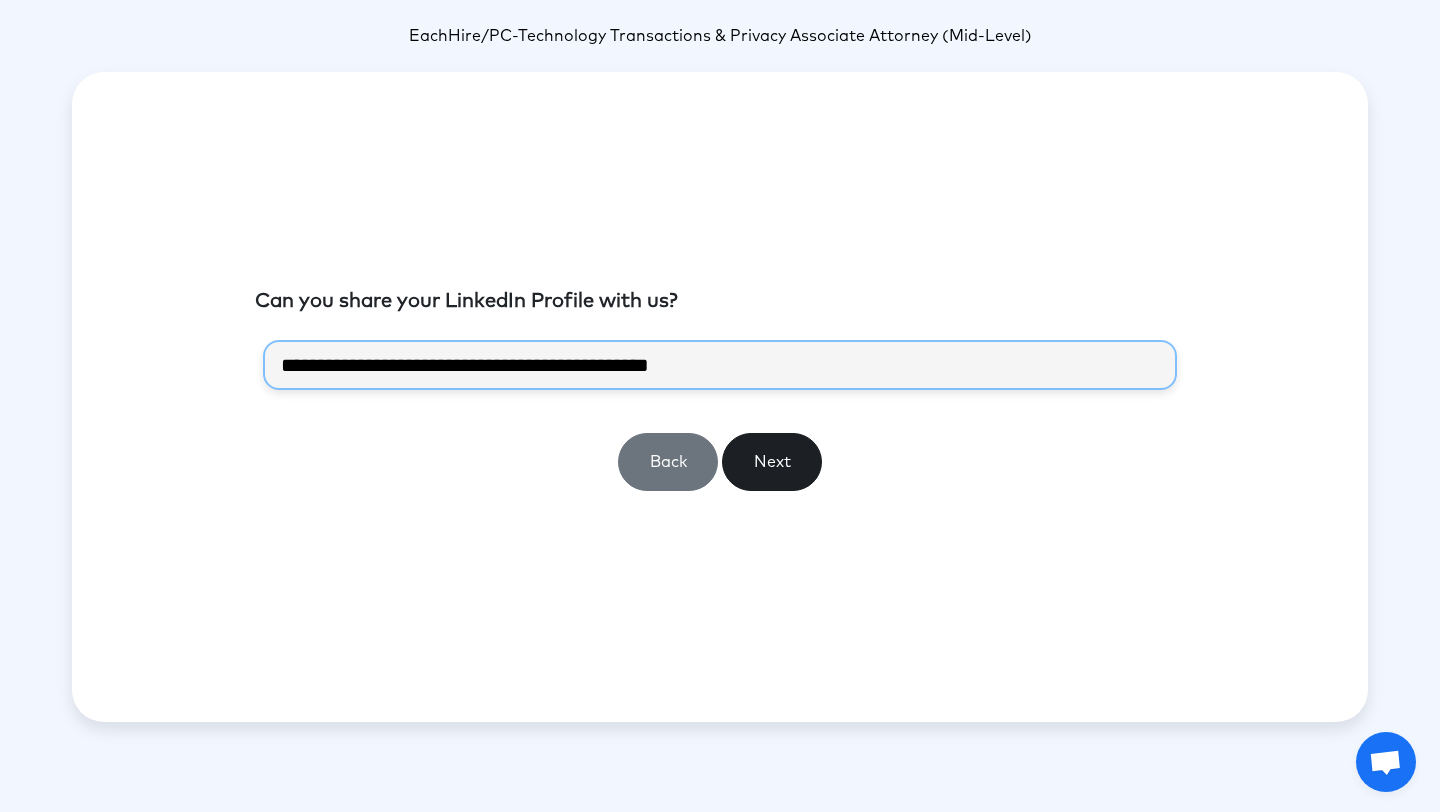 type on "**********" 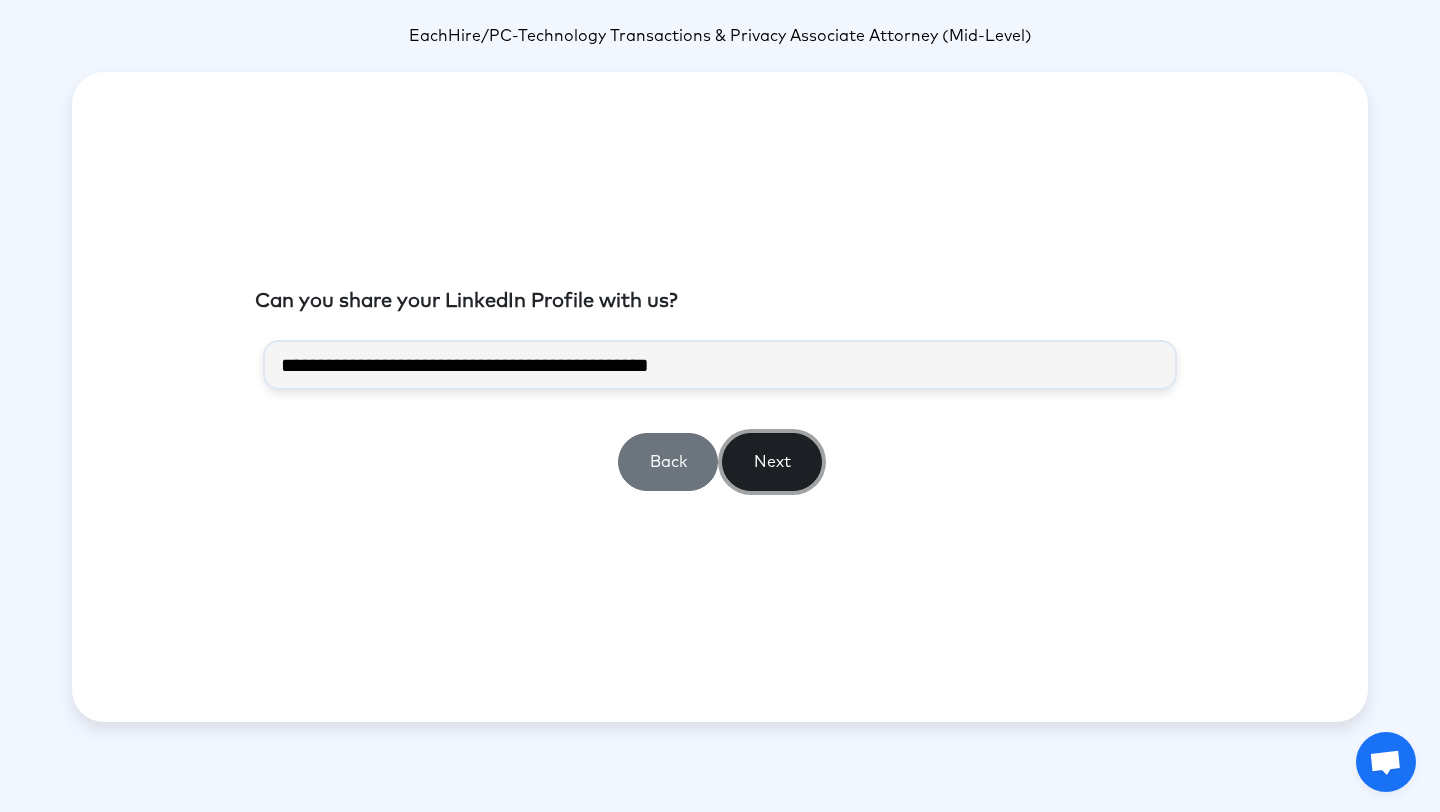 click on "Next" at bounding box center [772, 462] 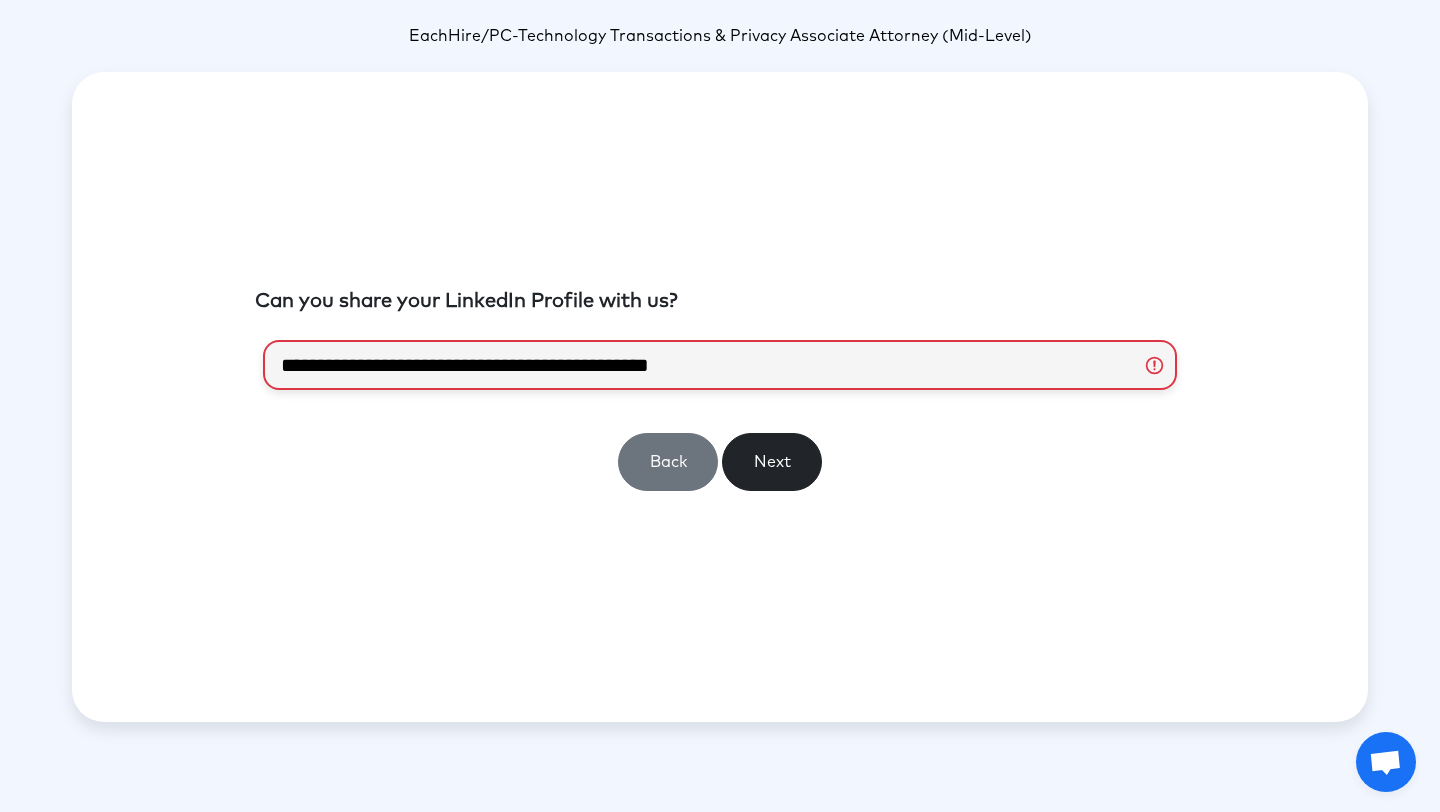 click on "**********" at bounding box center (720, 365) 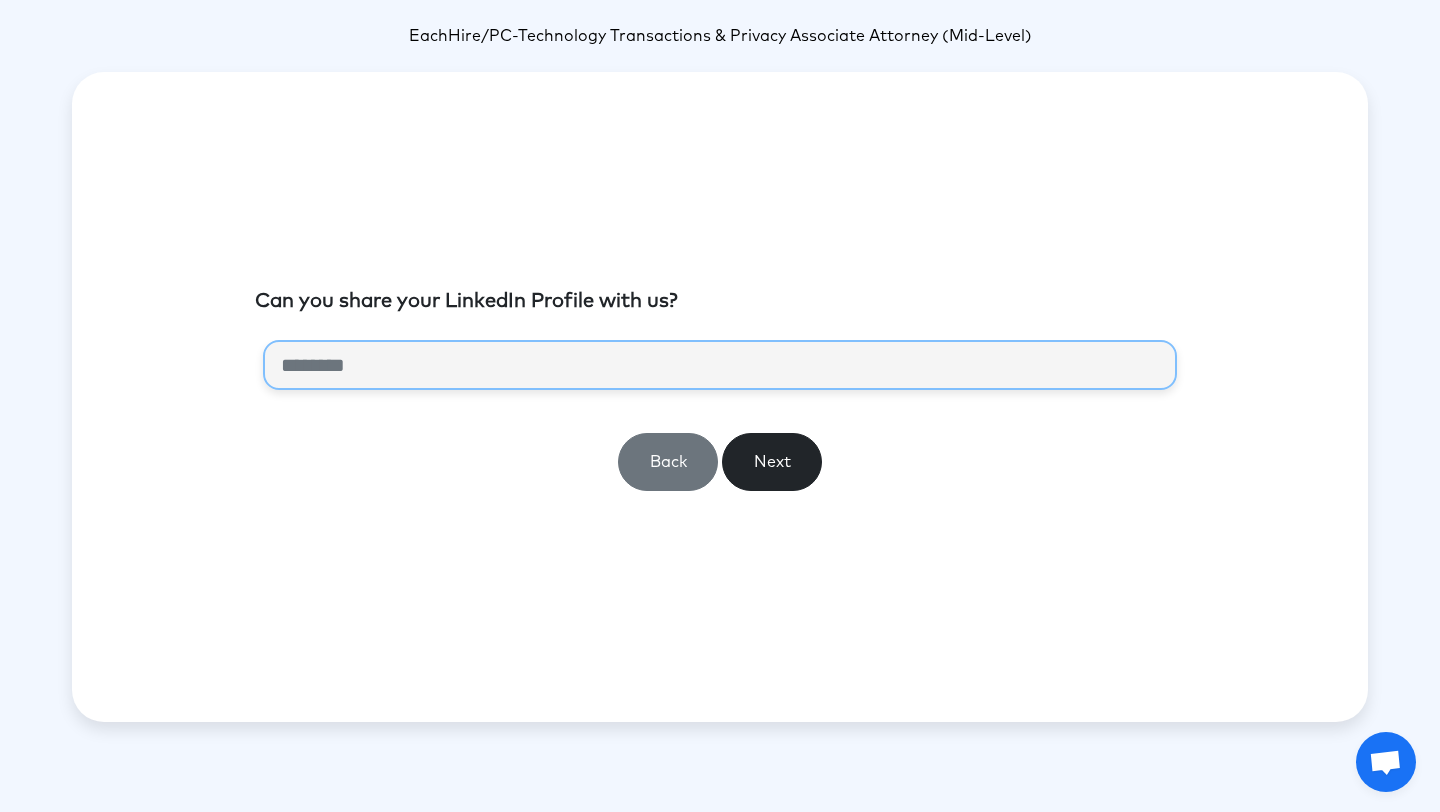 paste on "**********" 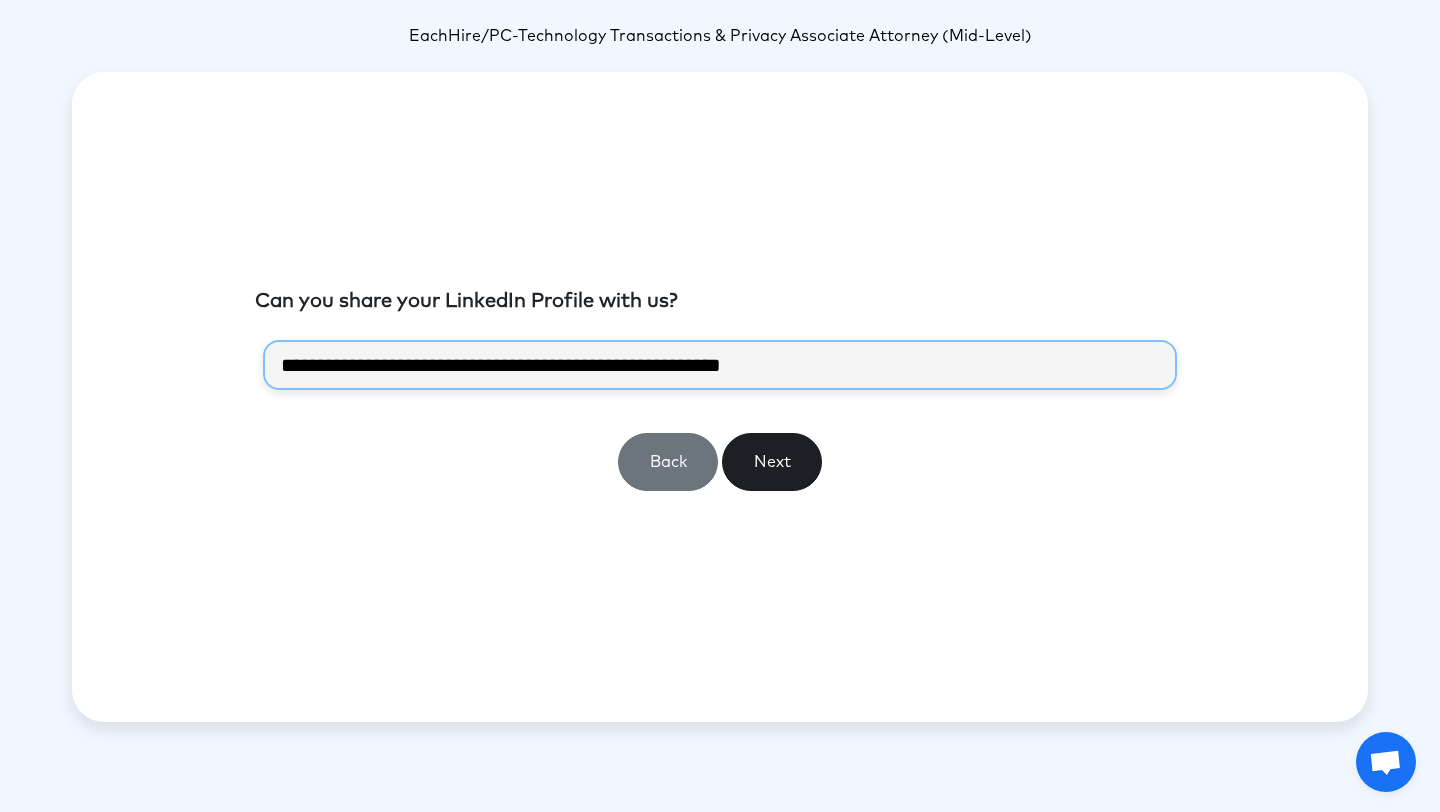 type on "**********" 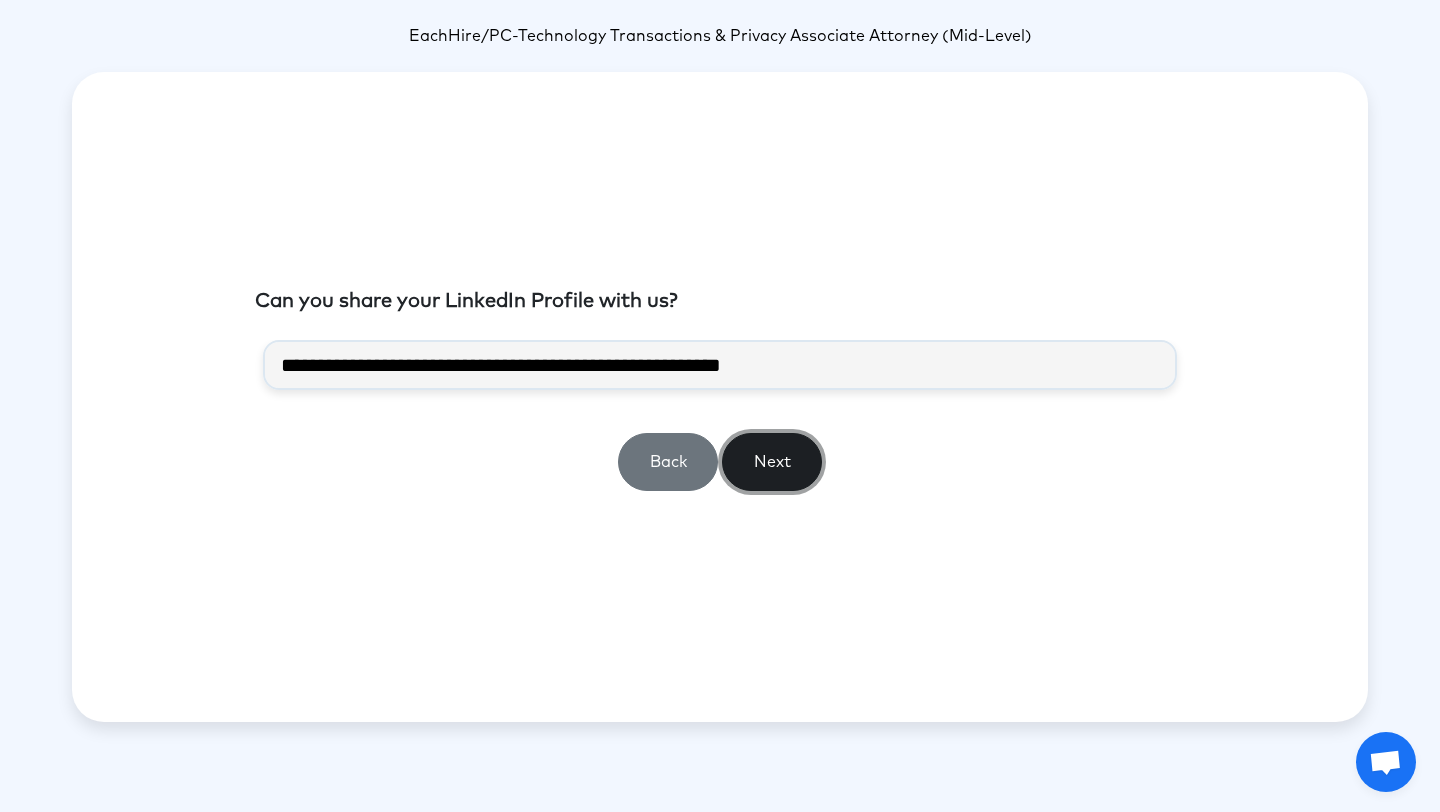 click on "Next" at bounding box center [772, 462] 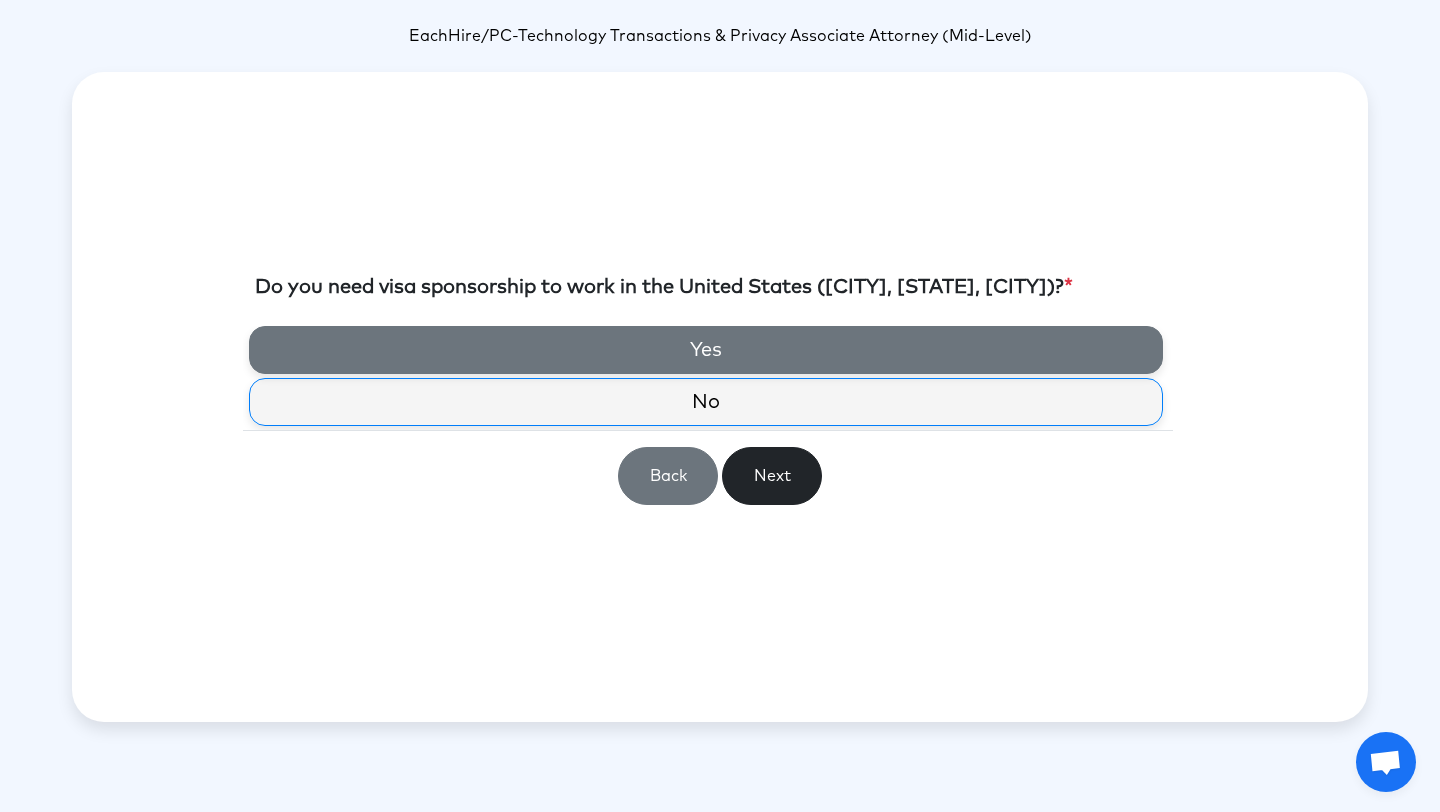 click on "Yes" at bounding box center [706, 350] 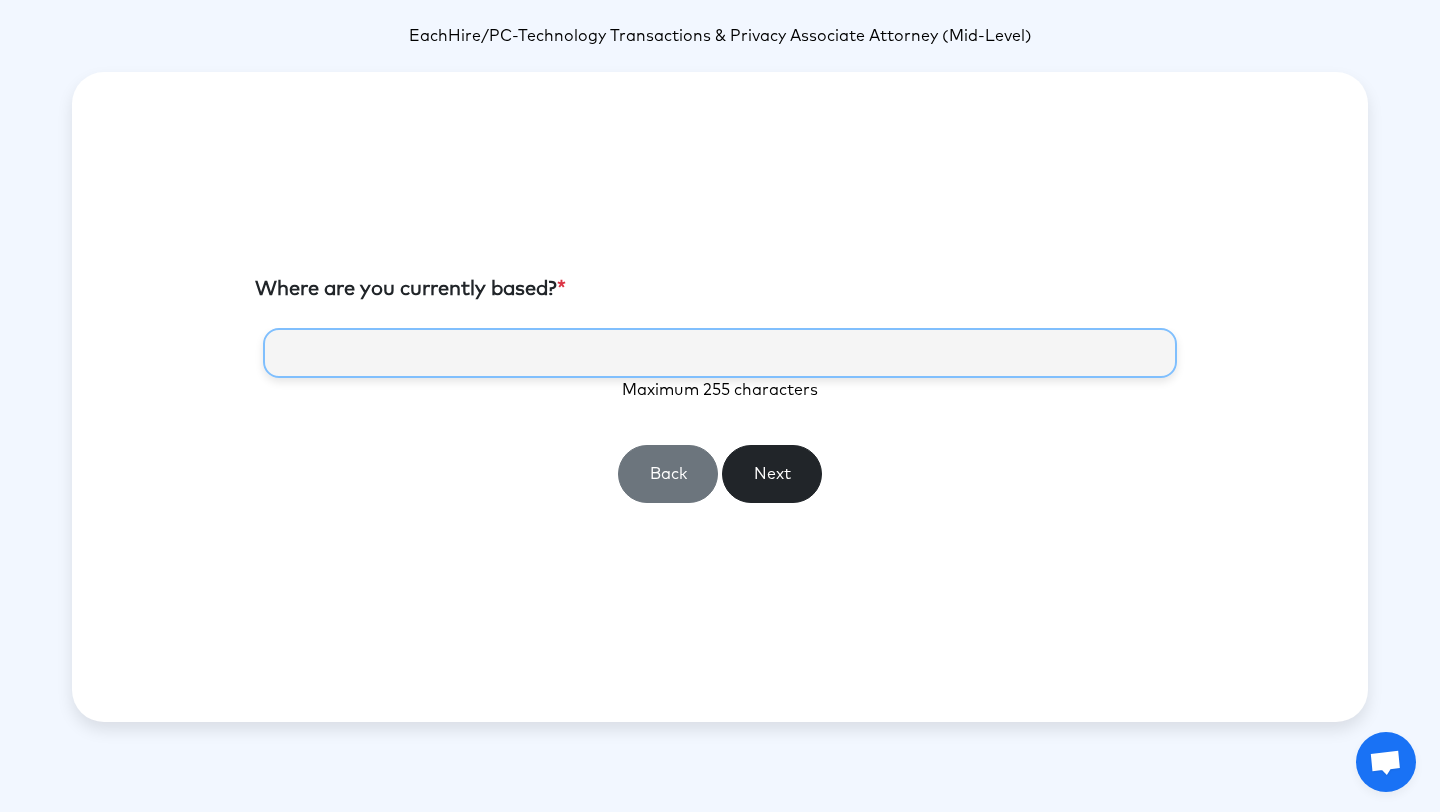 click at bounding box center (720, 353) 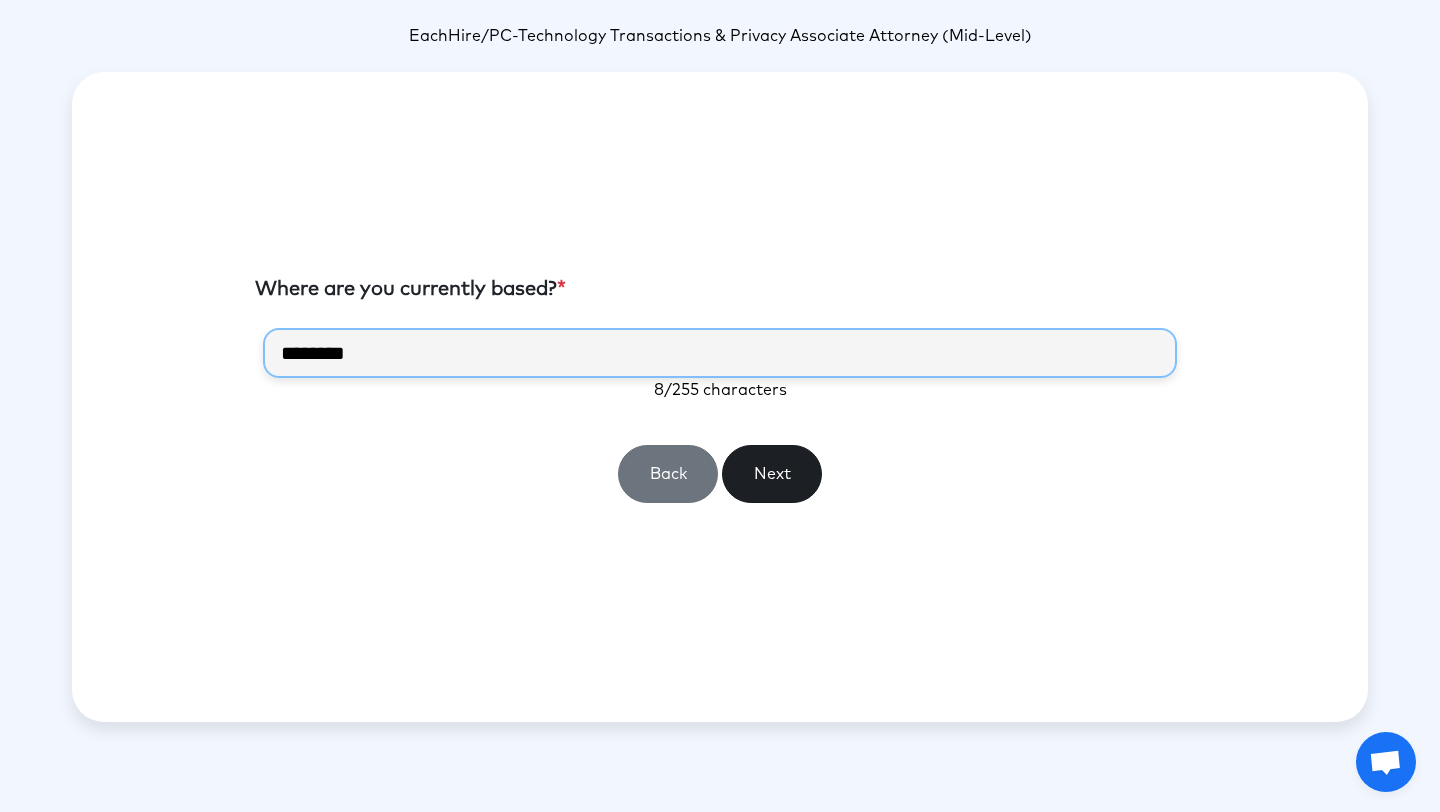type on "********" 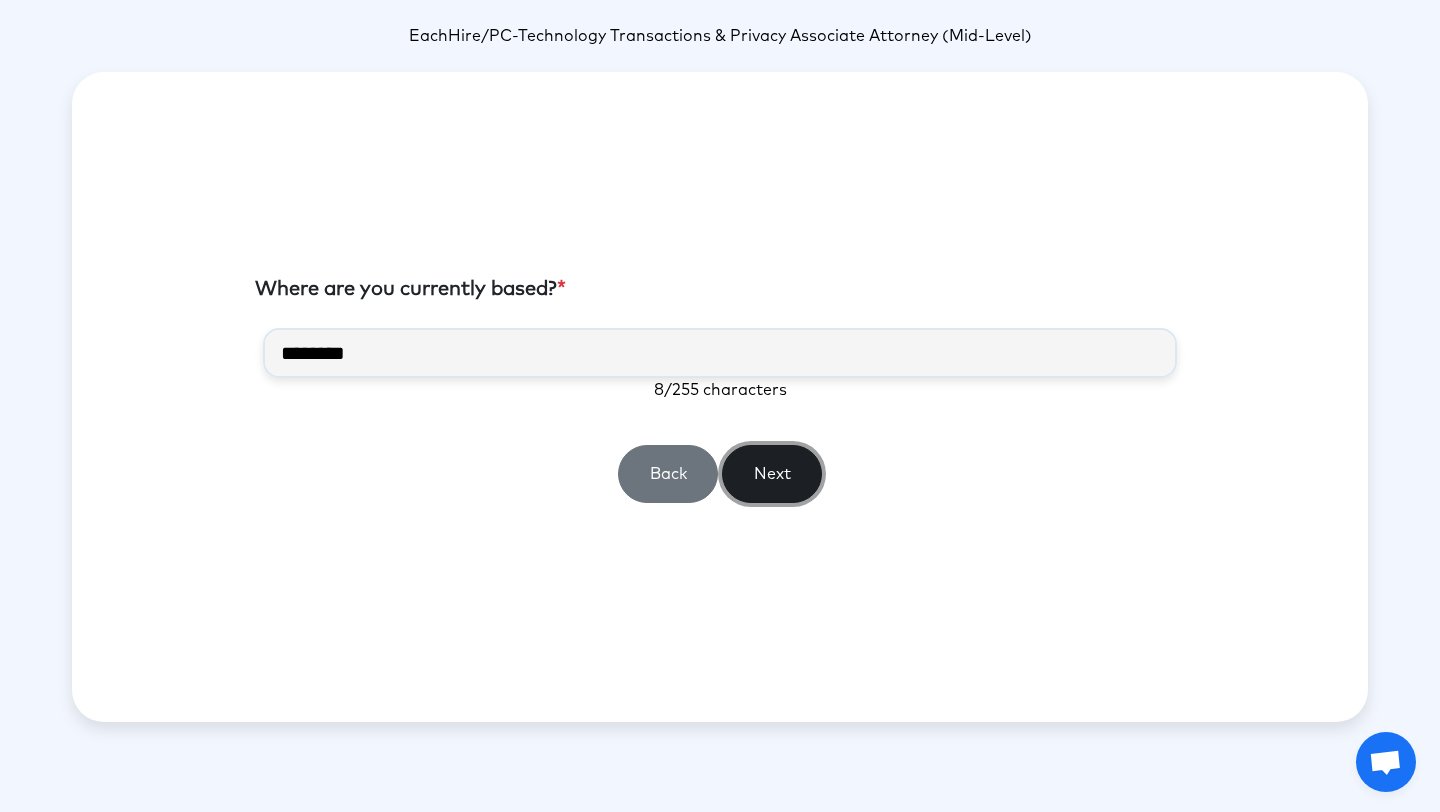 click on "Next" at bounding box center (772, 474) 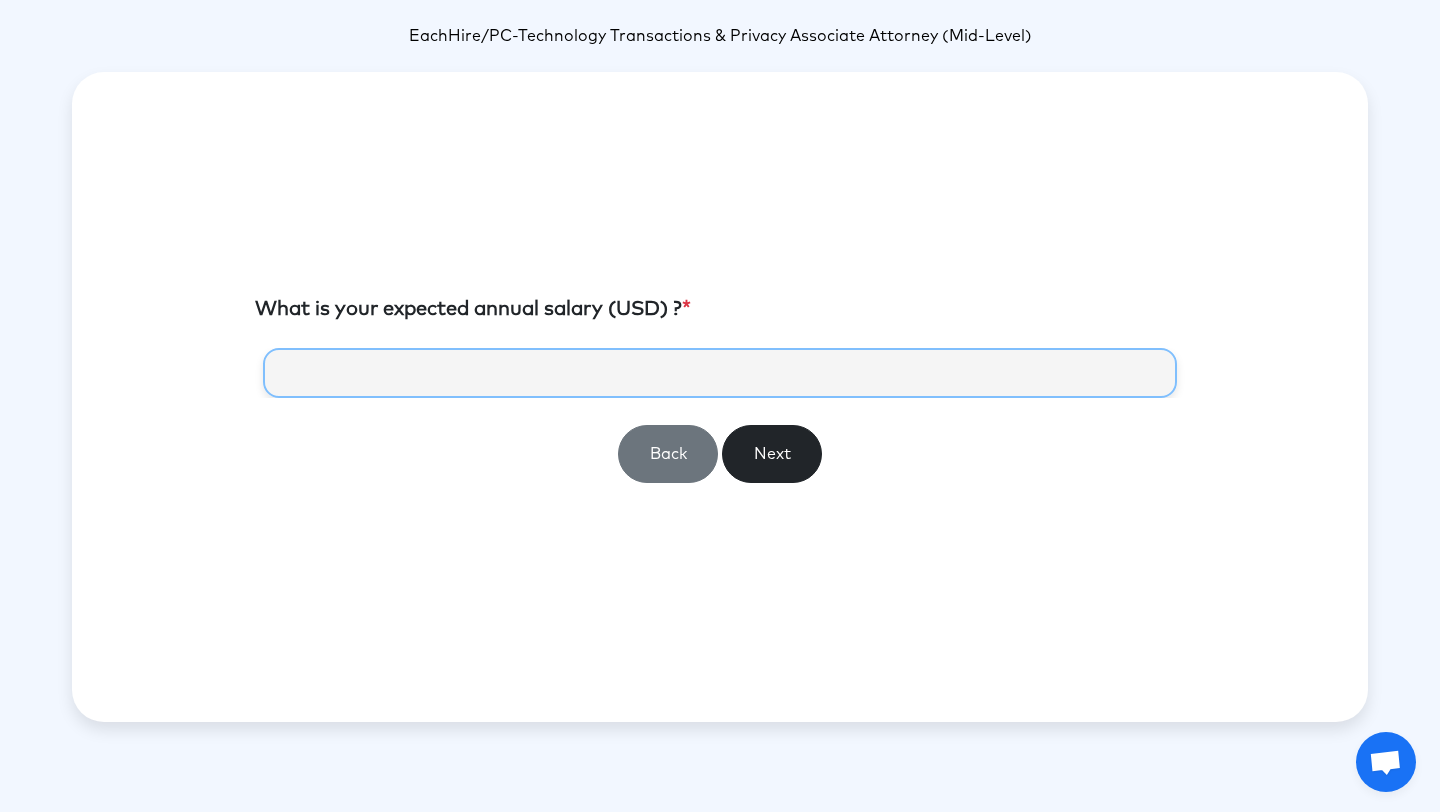 click at bounding box center [720, 373] 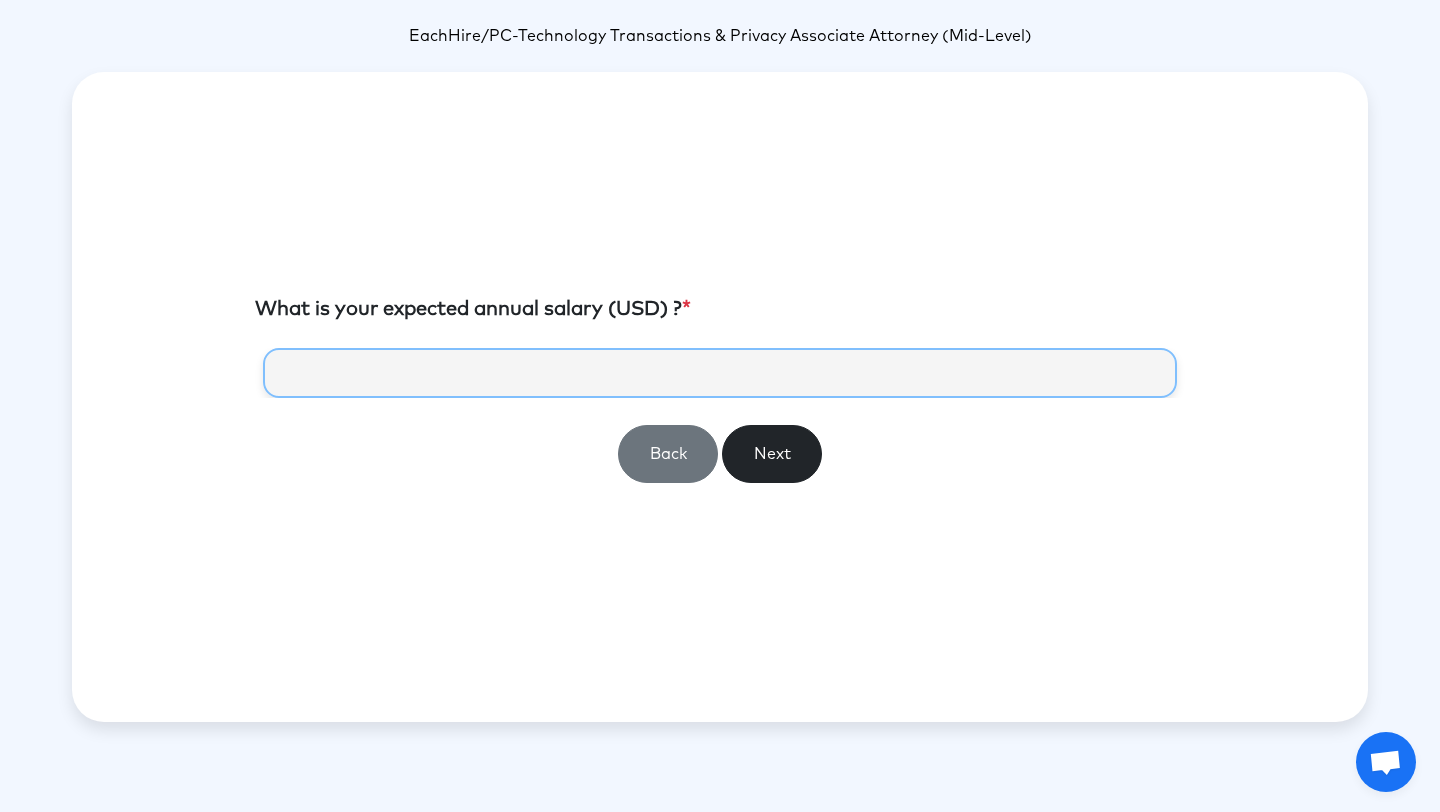 type on "***" 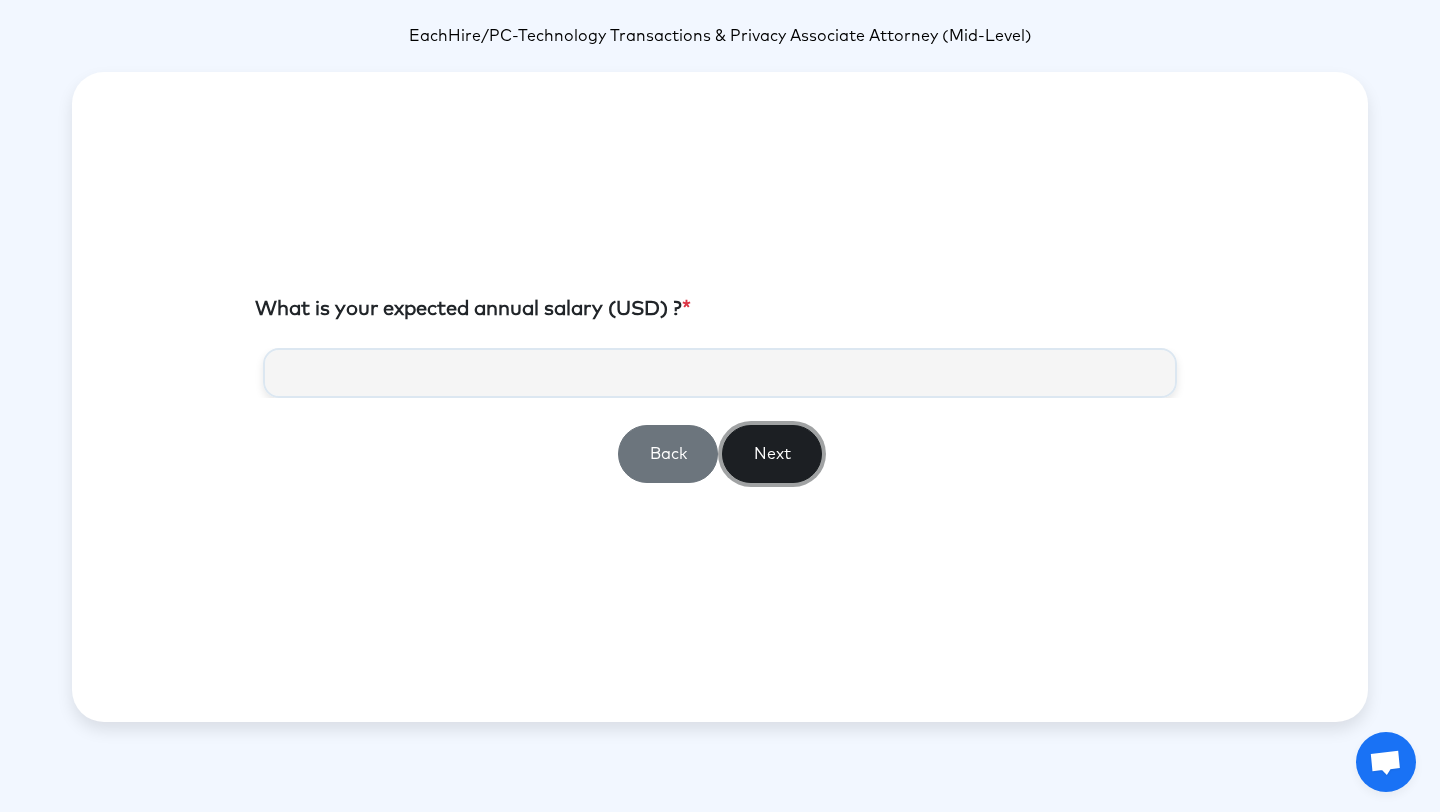 click on "Next" at bounding box center [772, 454] 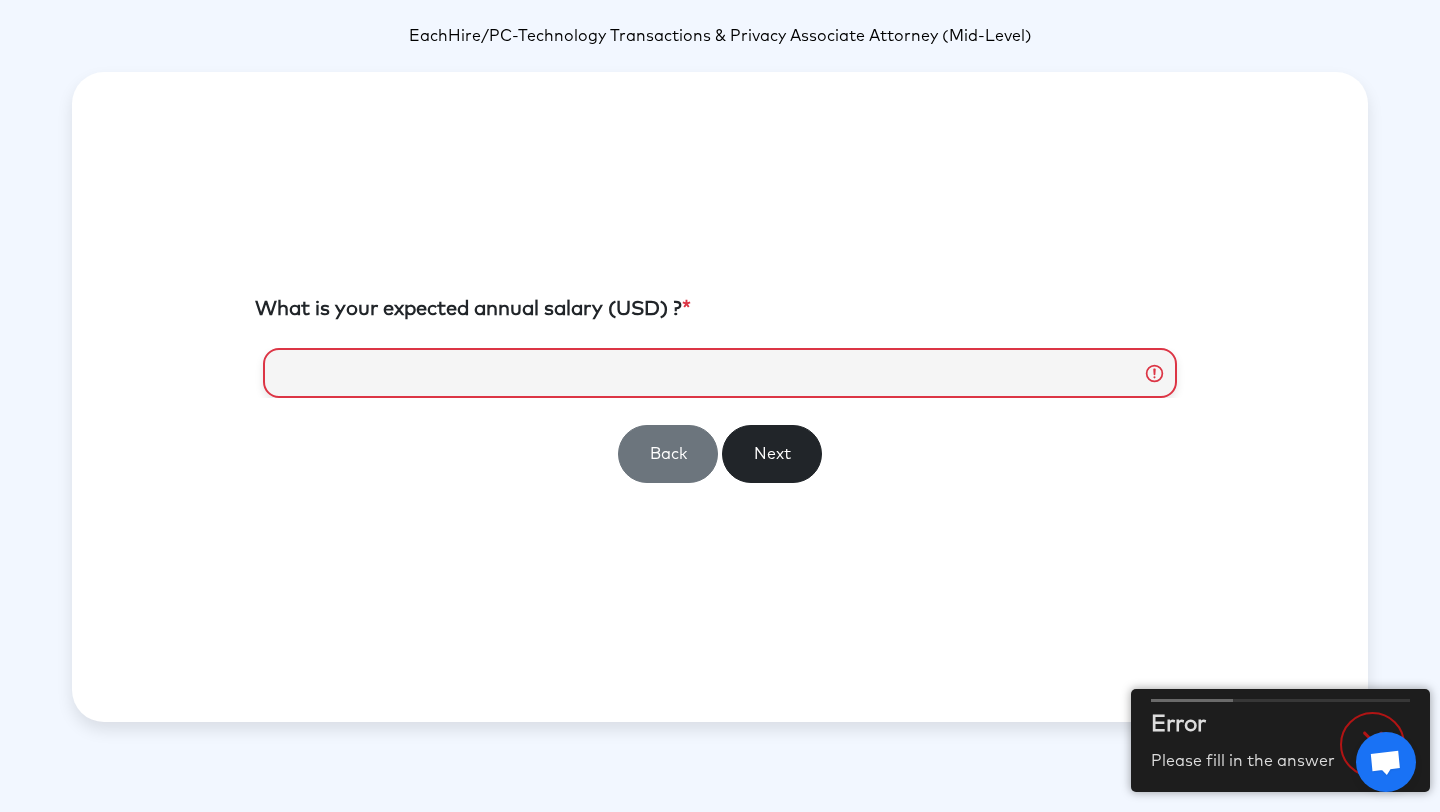 click at bounding box center (720, 373) 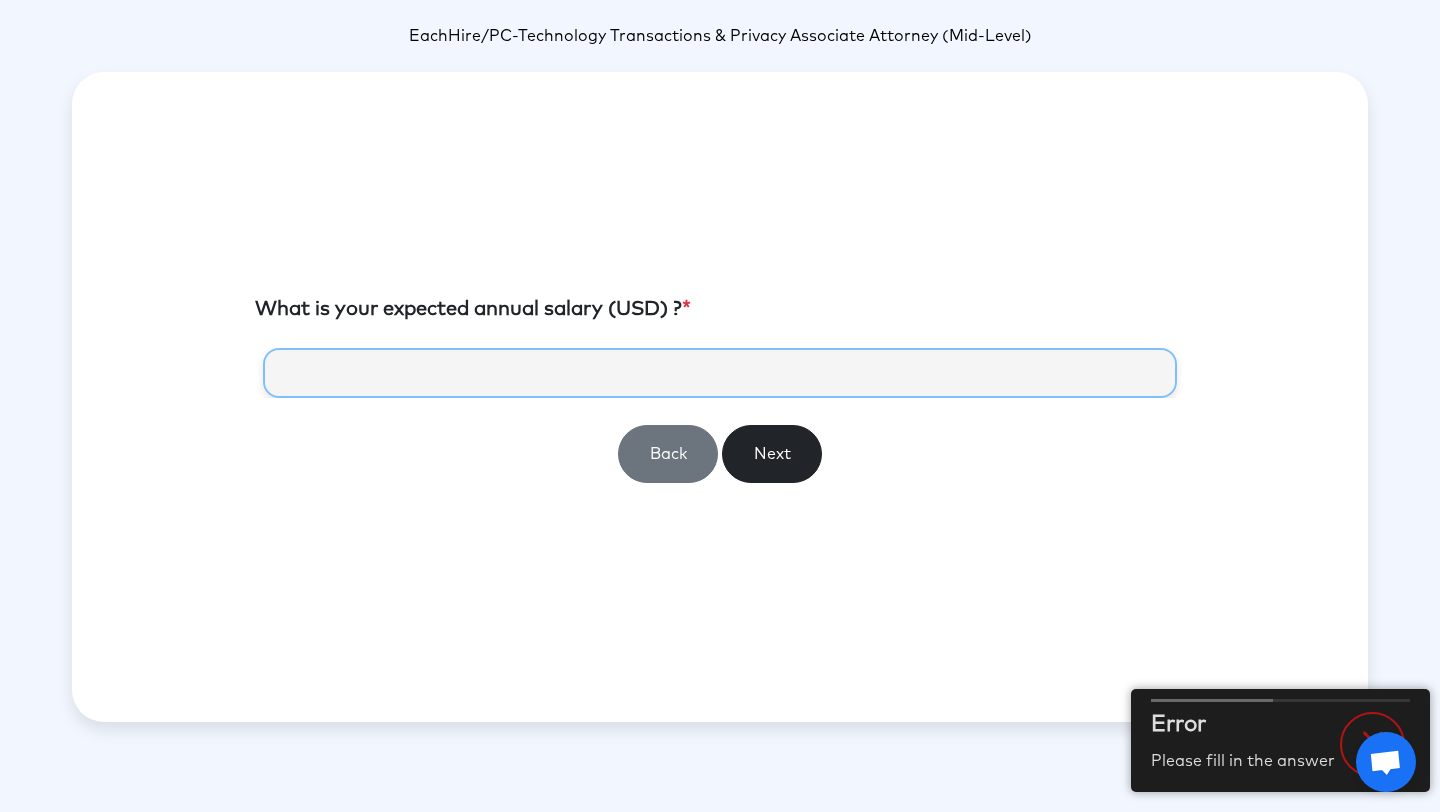type on "*" 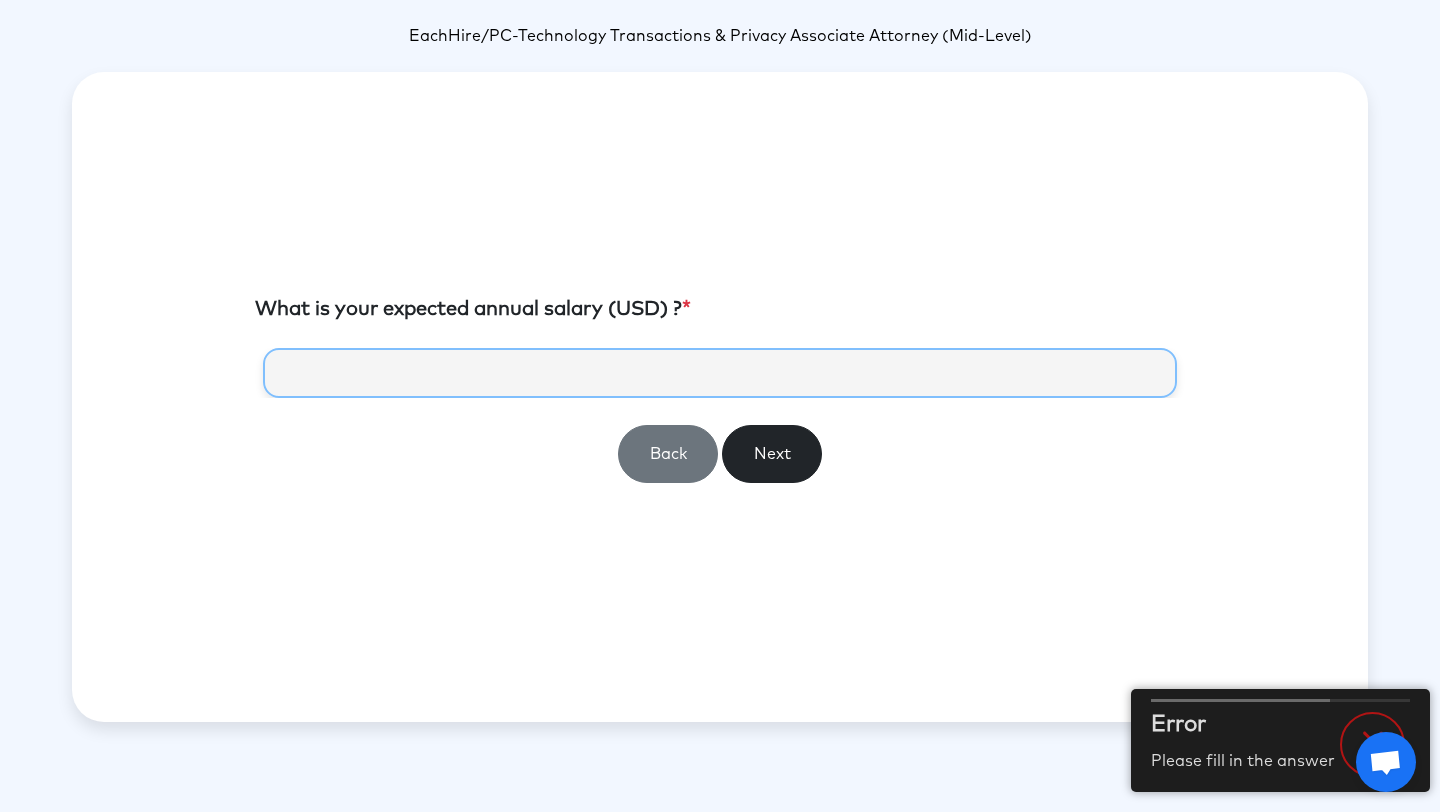 click at bounding box center (720, 373) 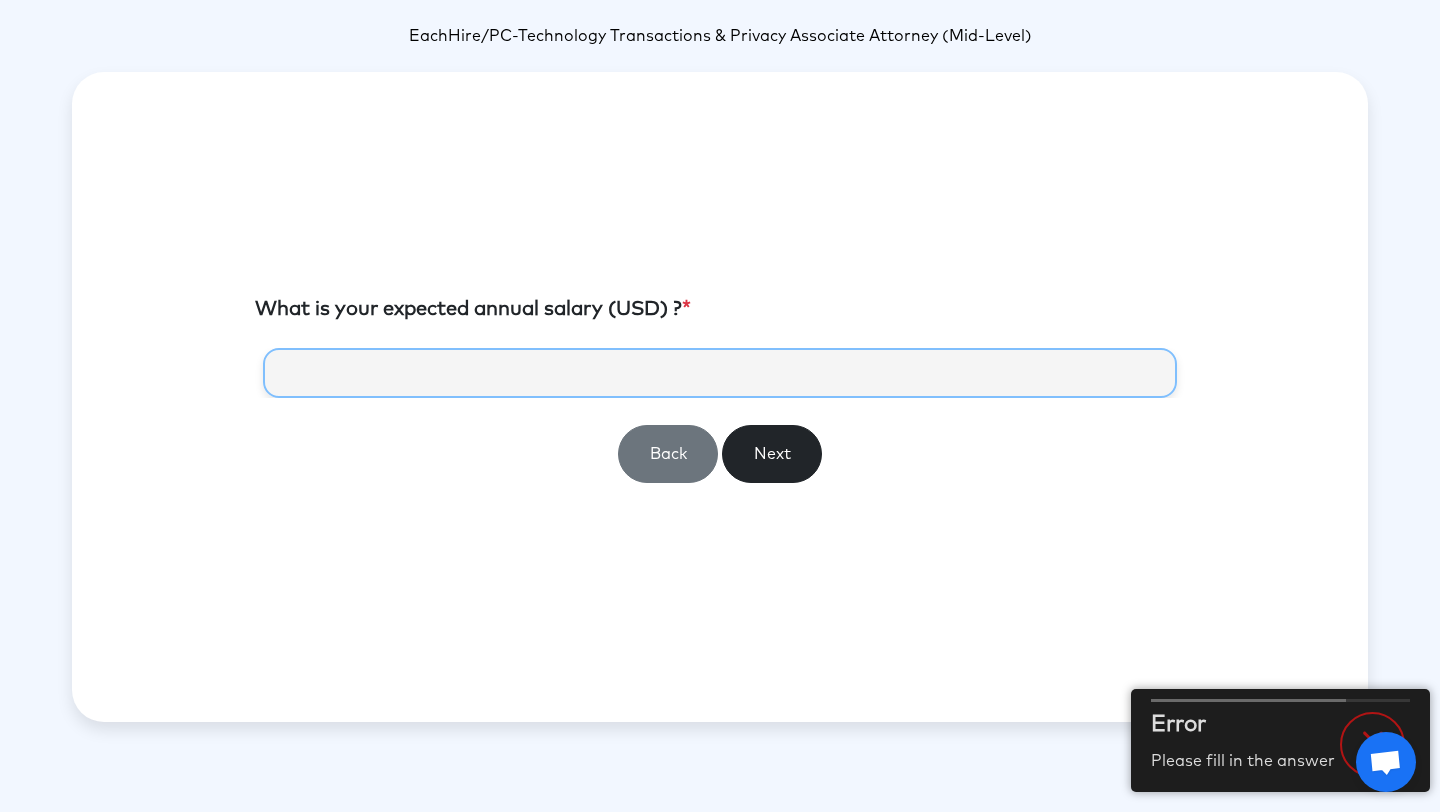 click on "**" at bounding box center [720, 373] 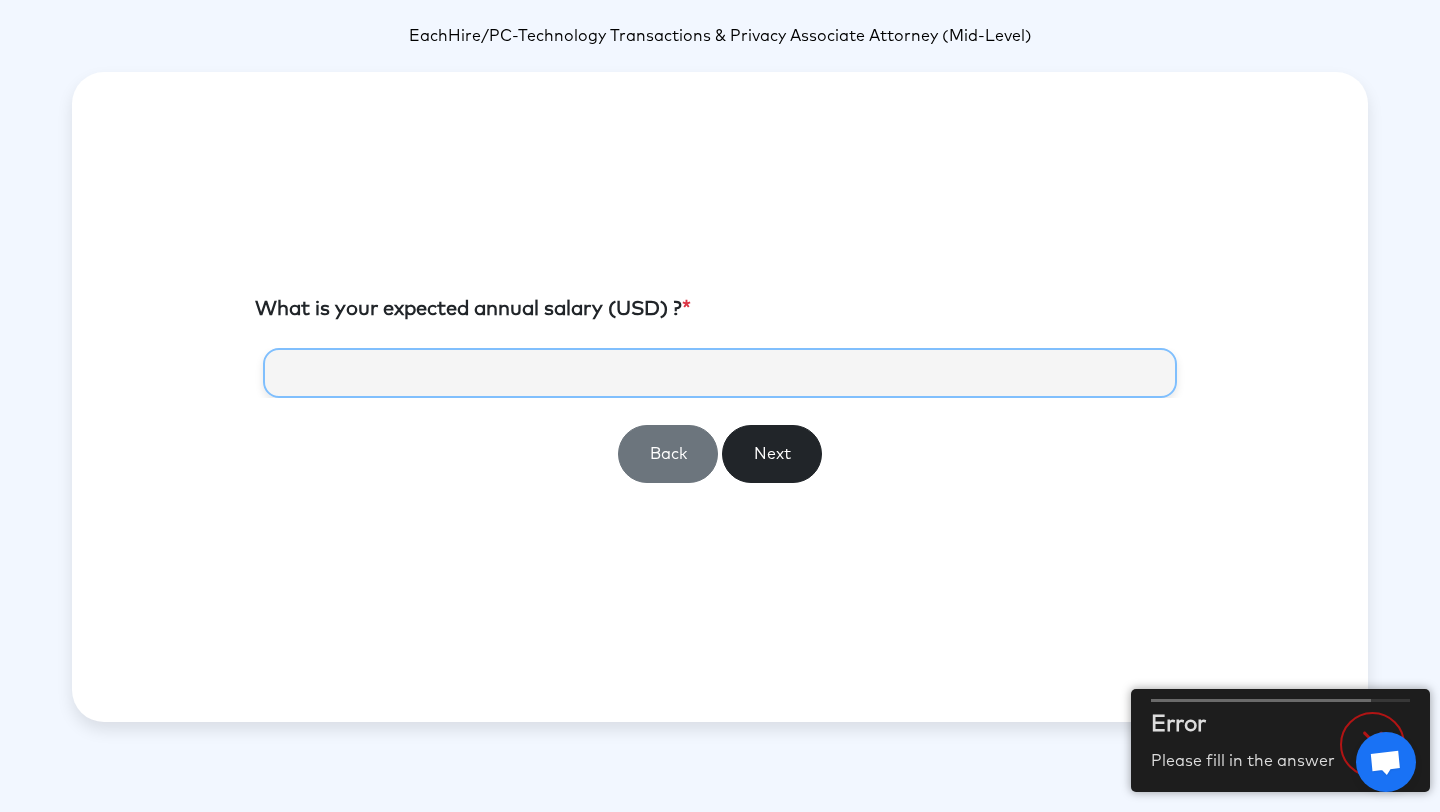 click on "**" at bounding box center (720, 373) 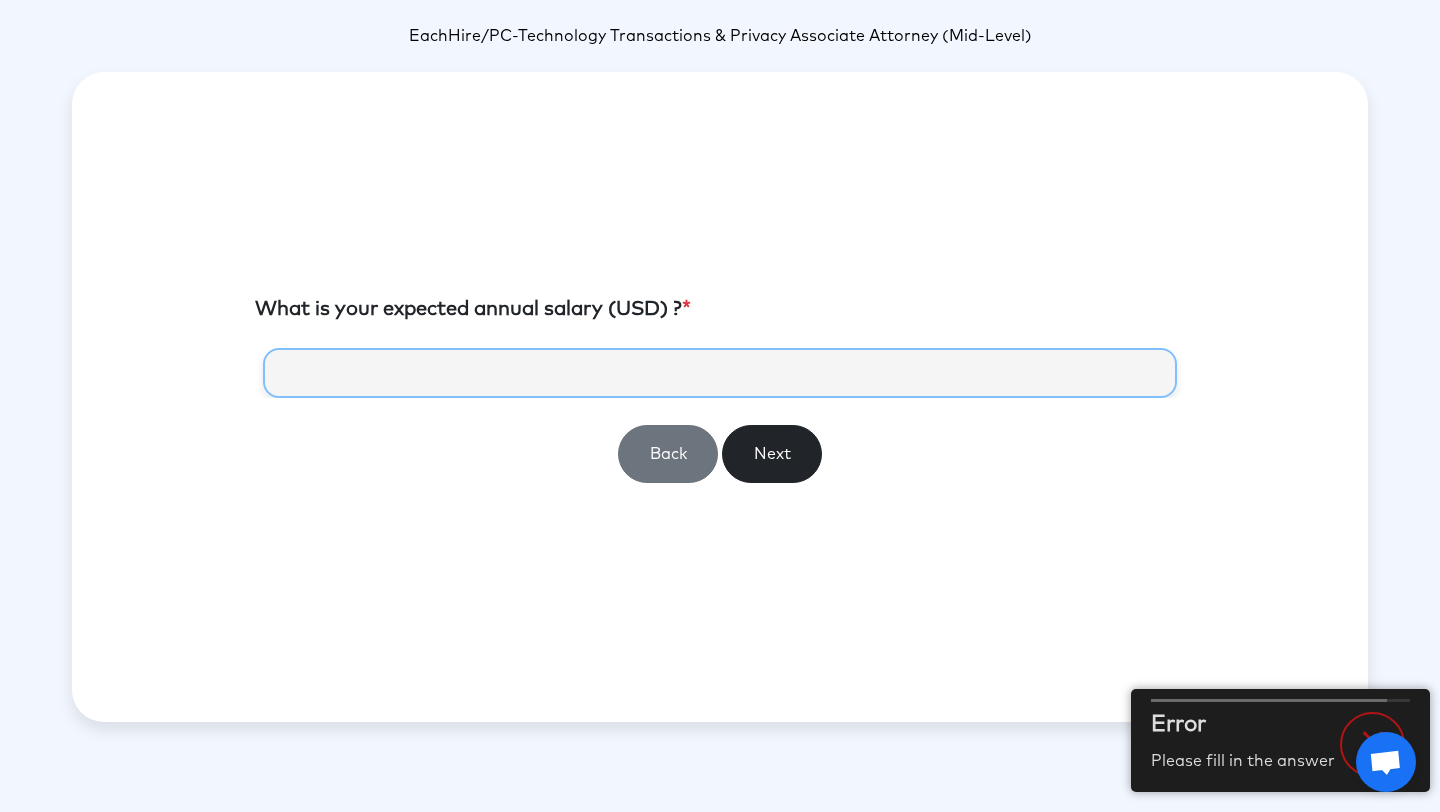 click on "**" at bounding box center (720, 373) 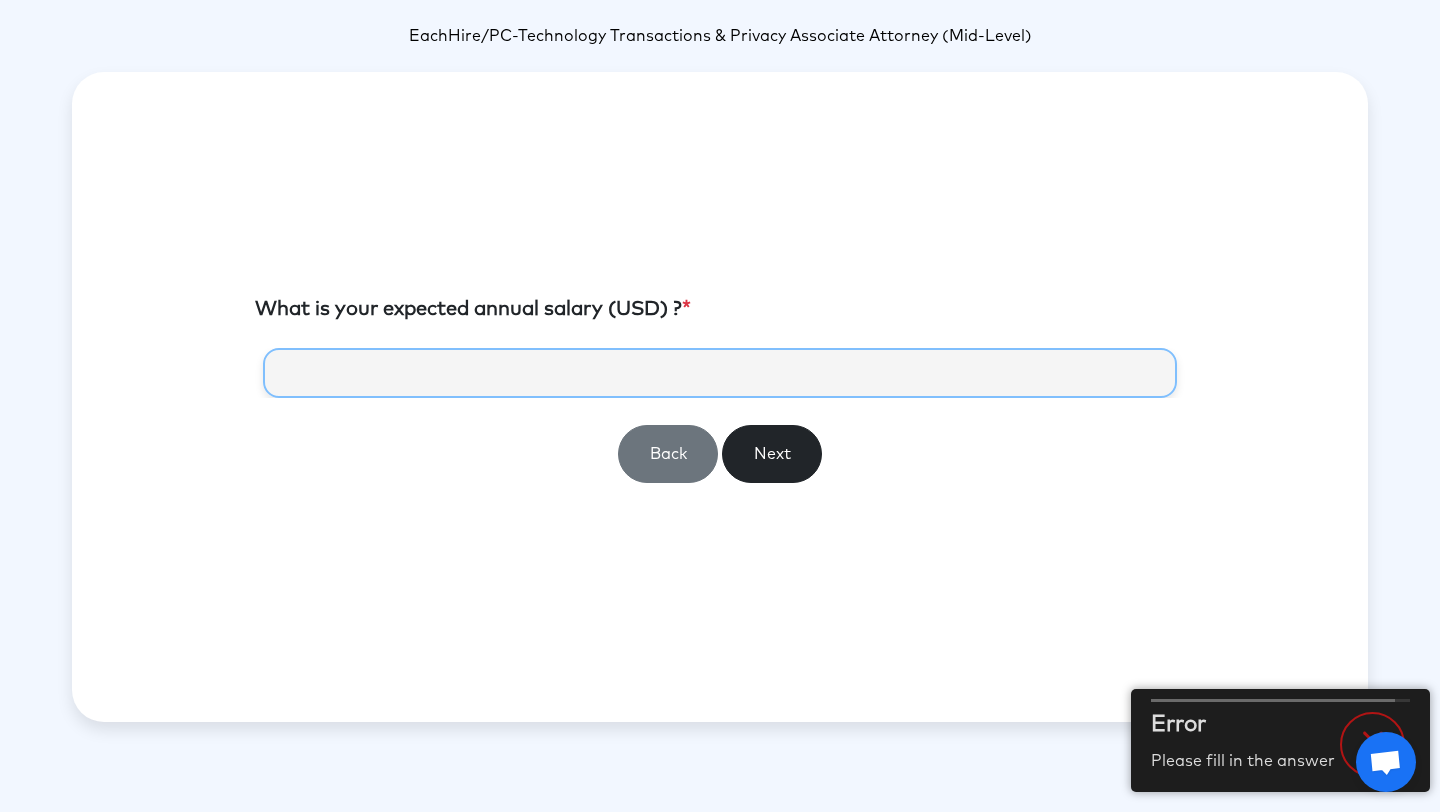 click on "**" at bounding box center [720, 373] 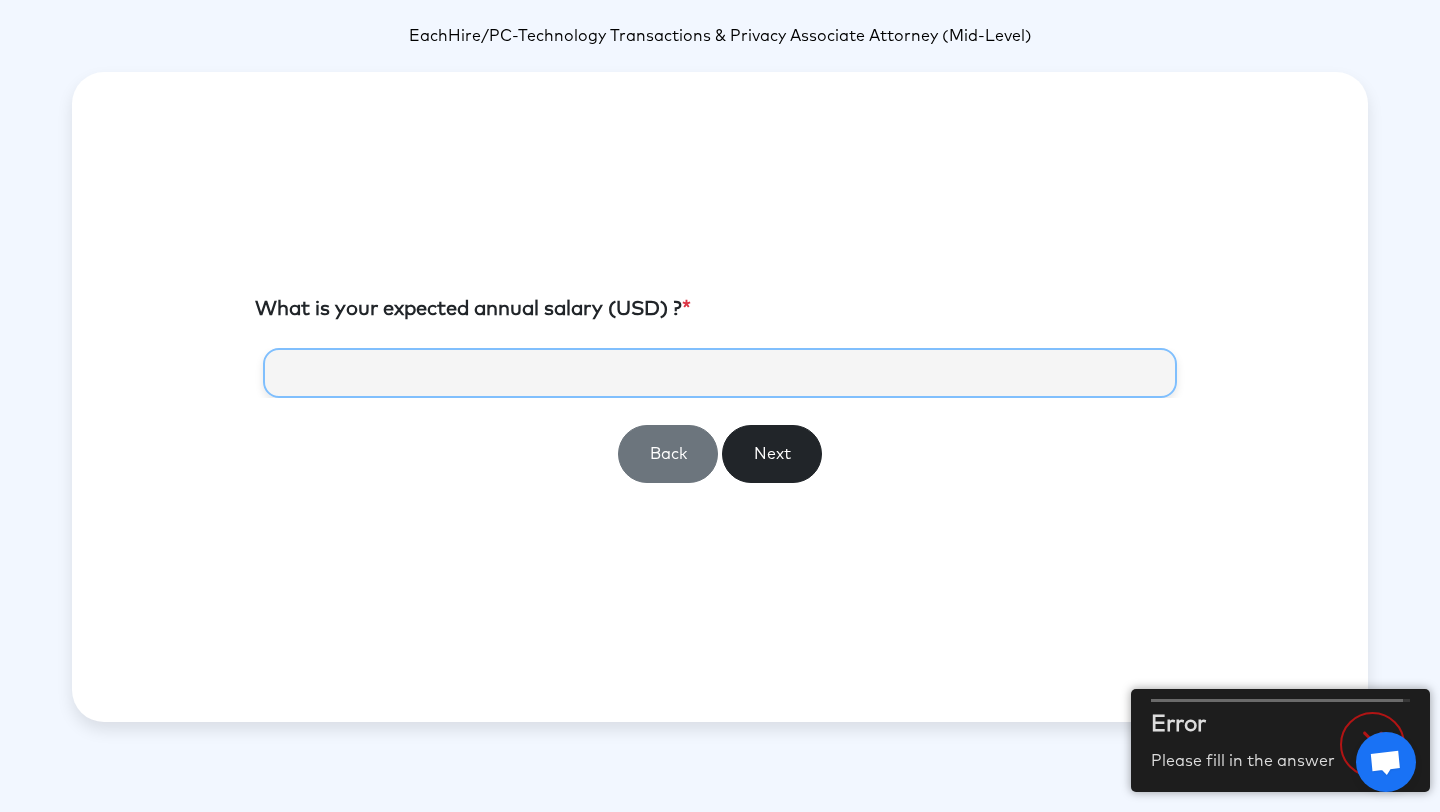 click on "**" at bounding box center (720, 373) 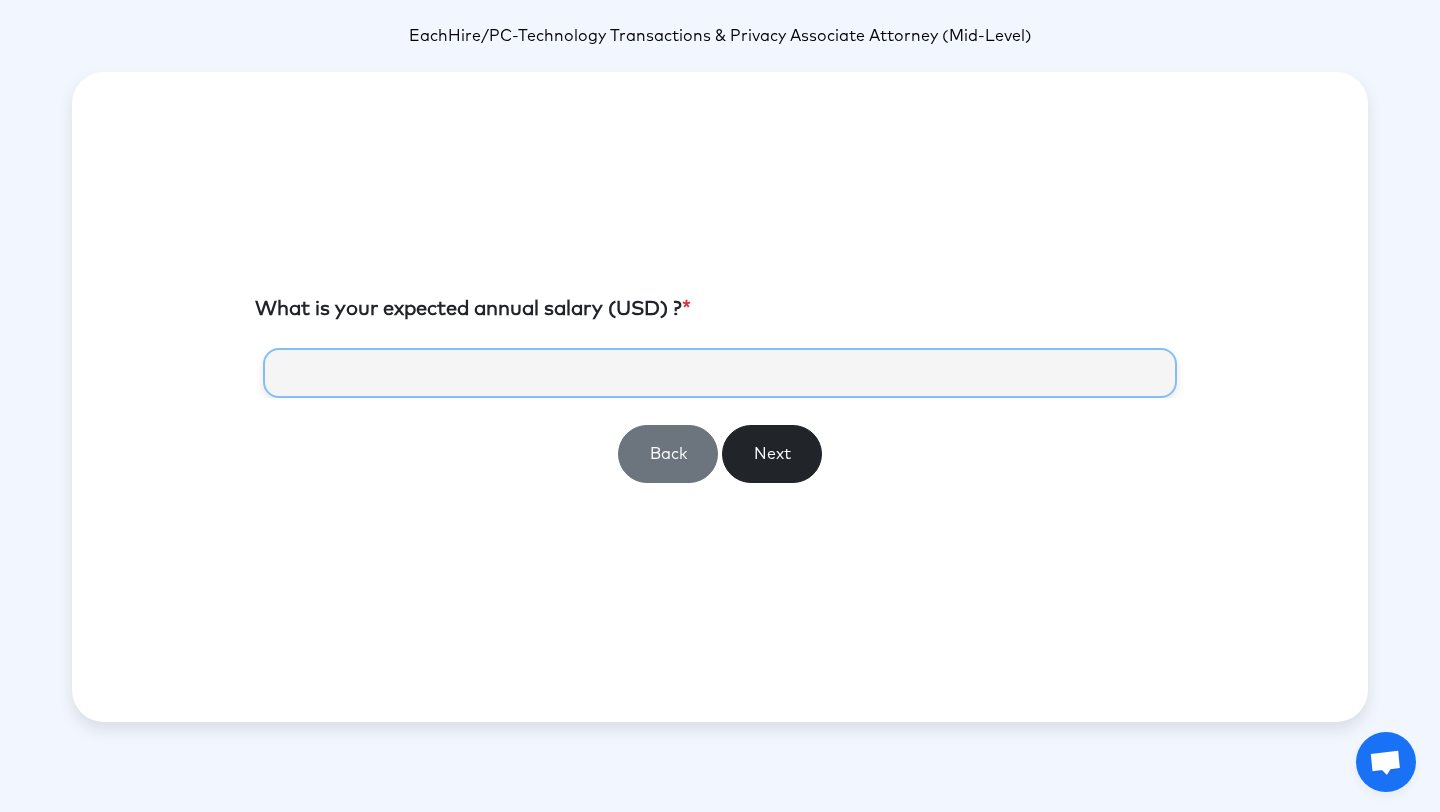 click on "**" at bounding box center (720, 373) 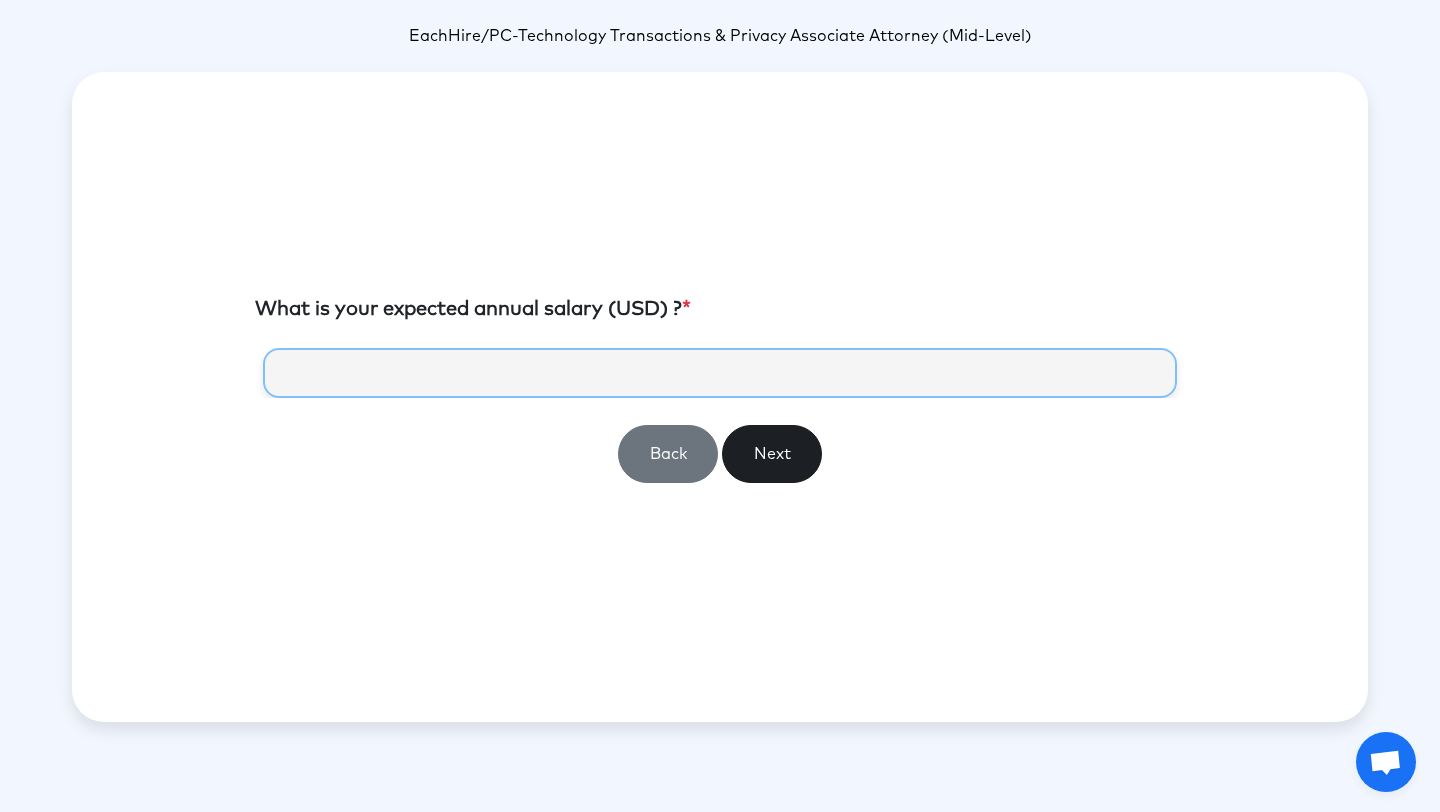 type on "***" 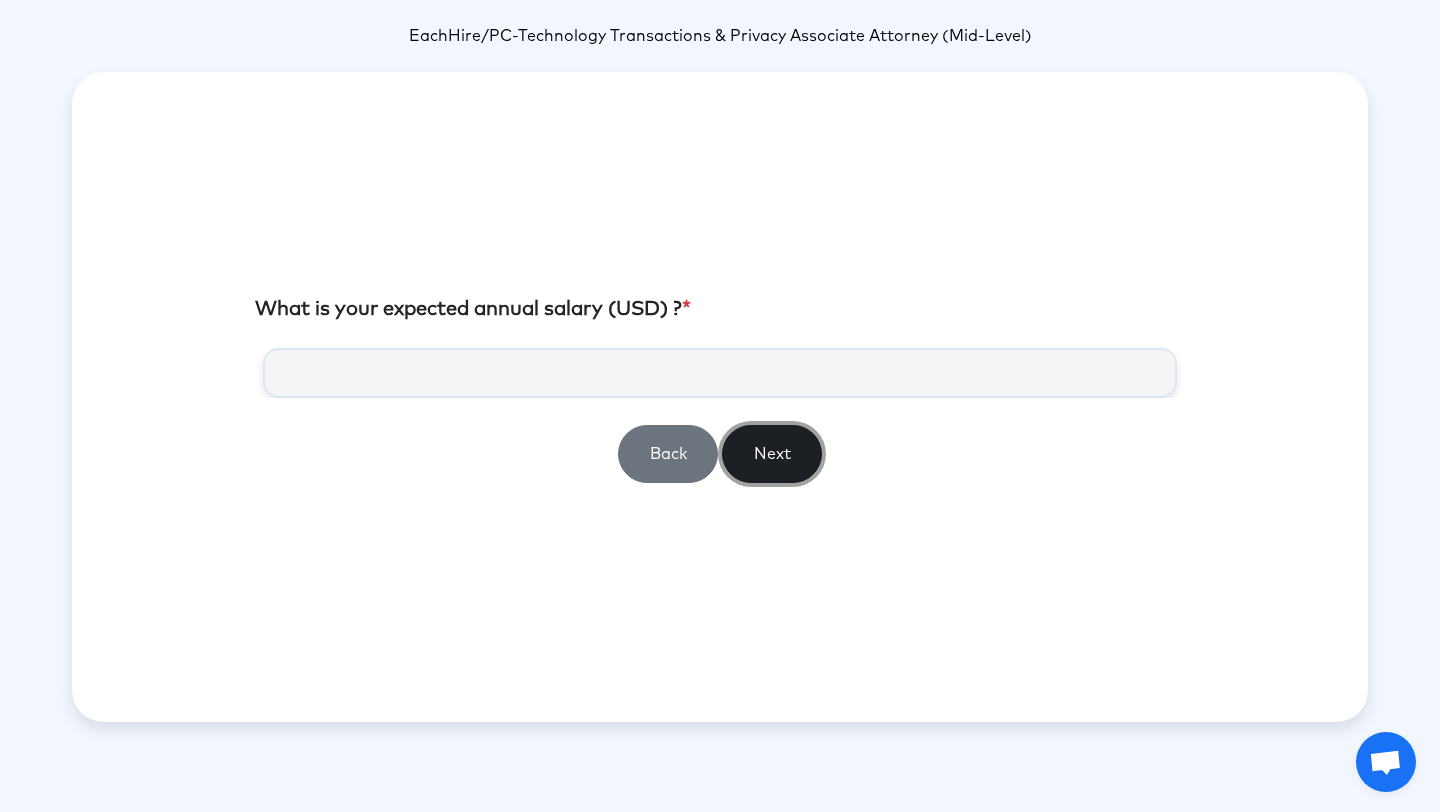 click on "Next" at bounding box center (772, 454) 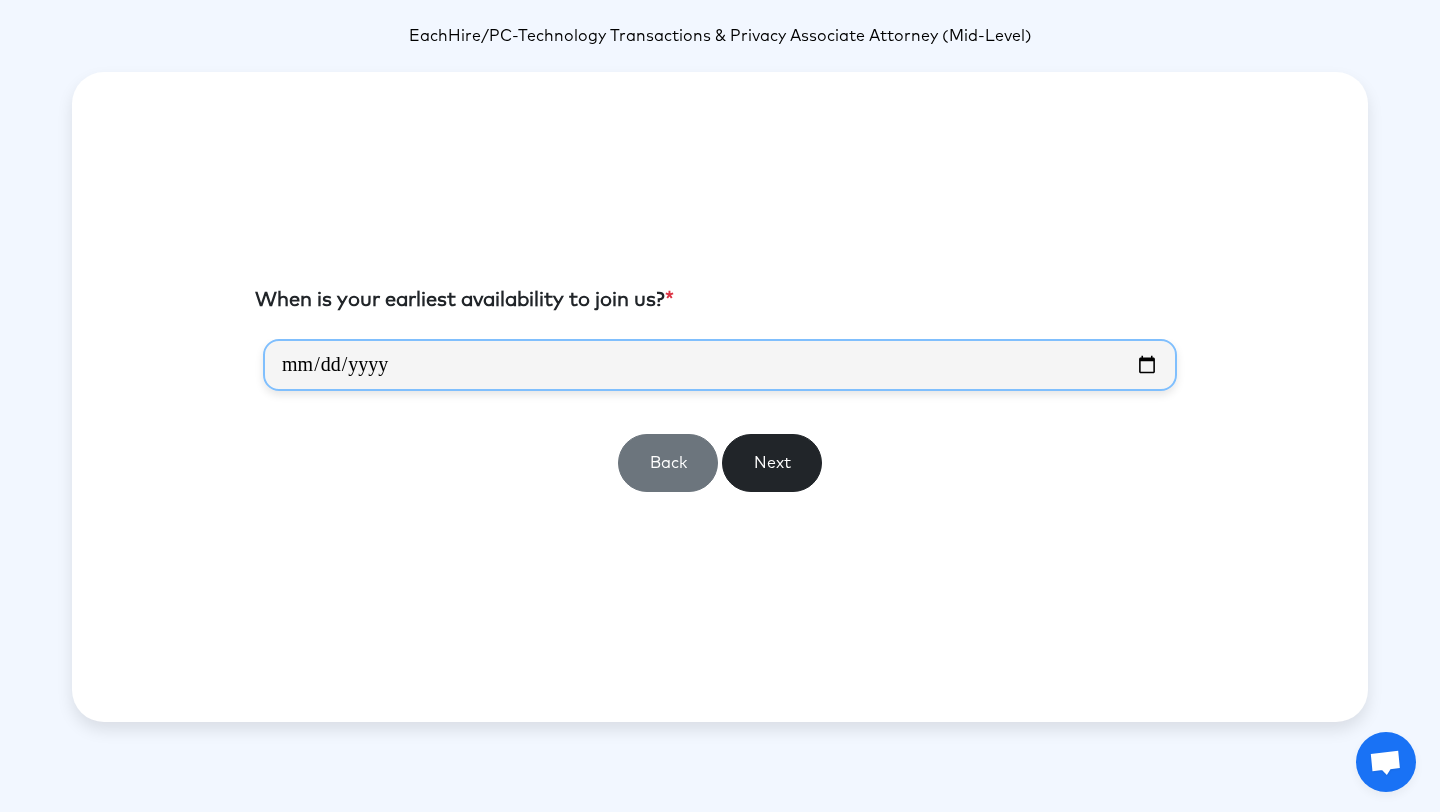 click at bounding box center [720, 365] 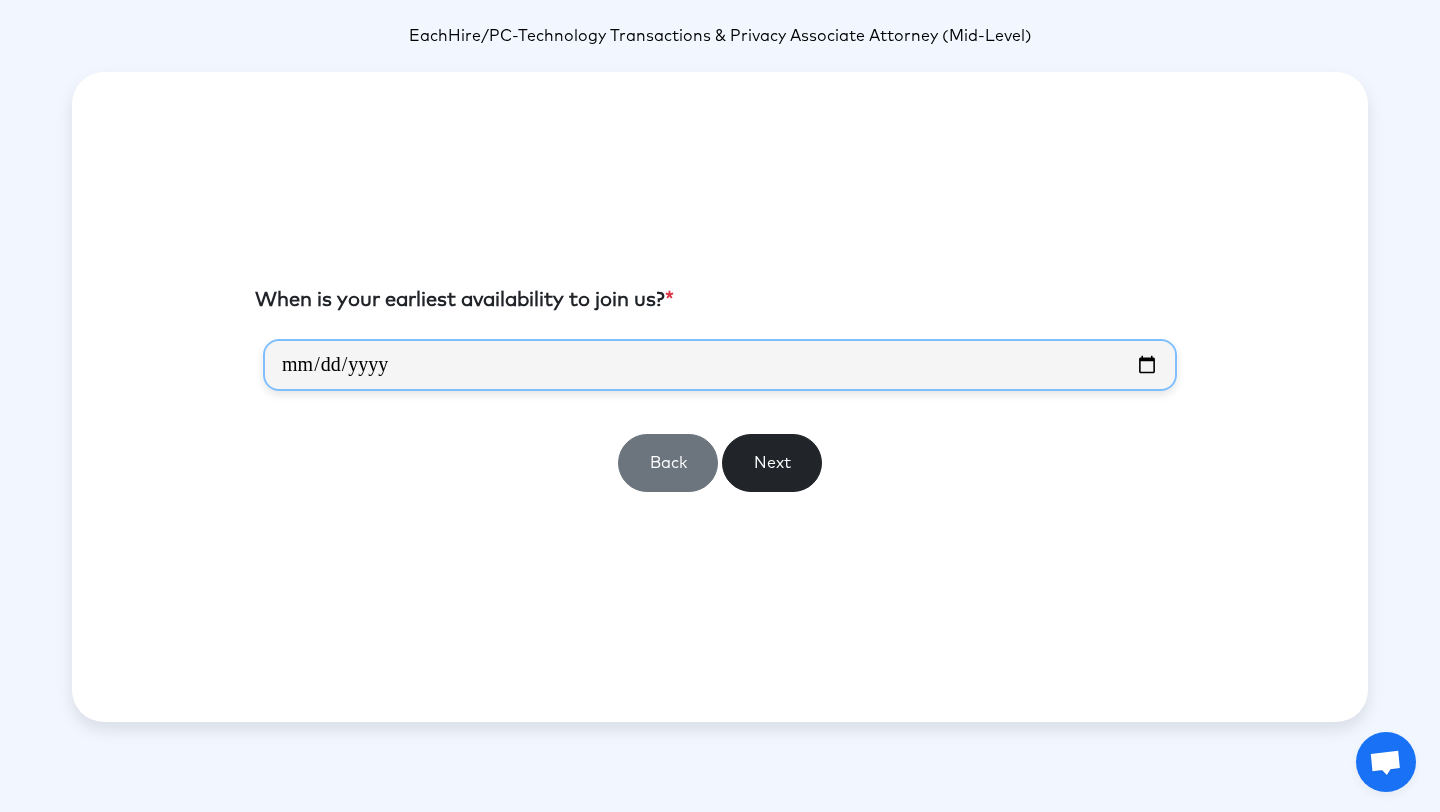 click at bounding box center (720, 365) 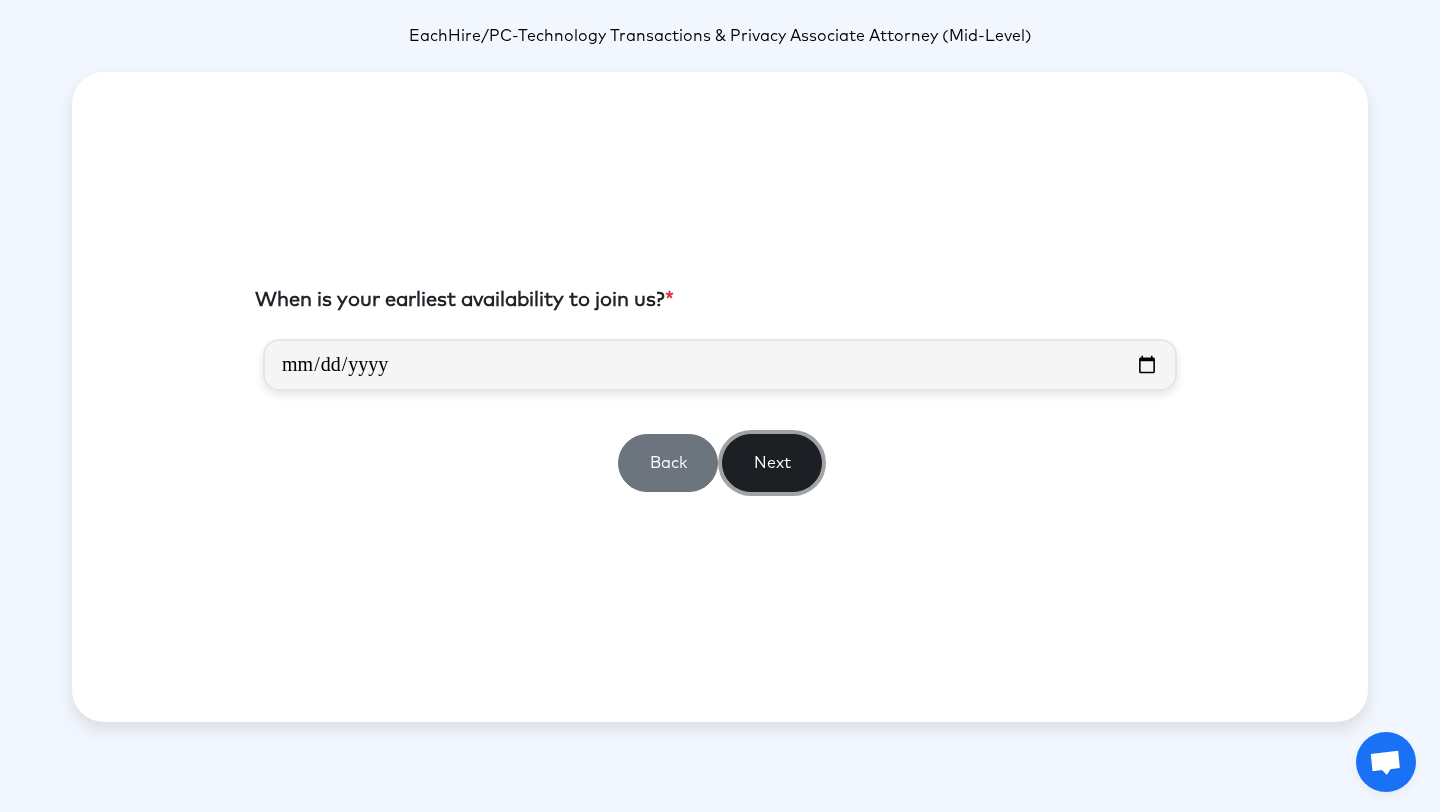 click on "Next" at bounding box center [772, 463] 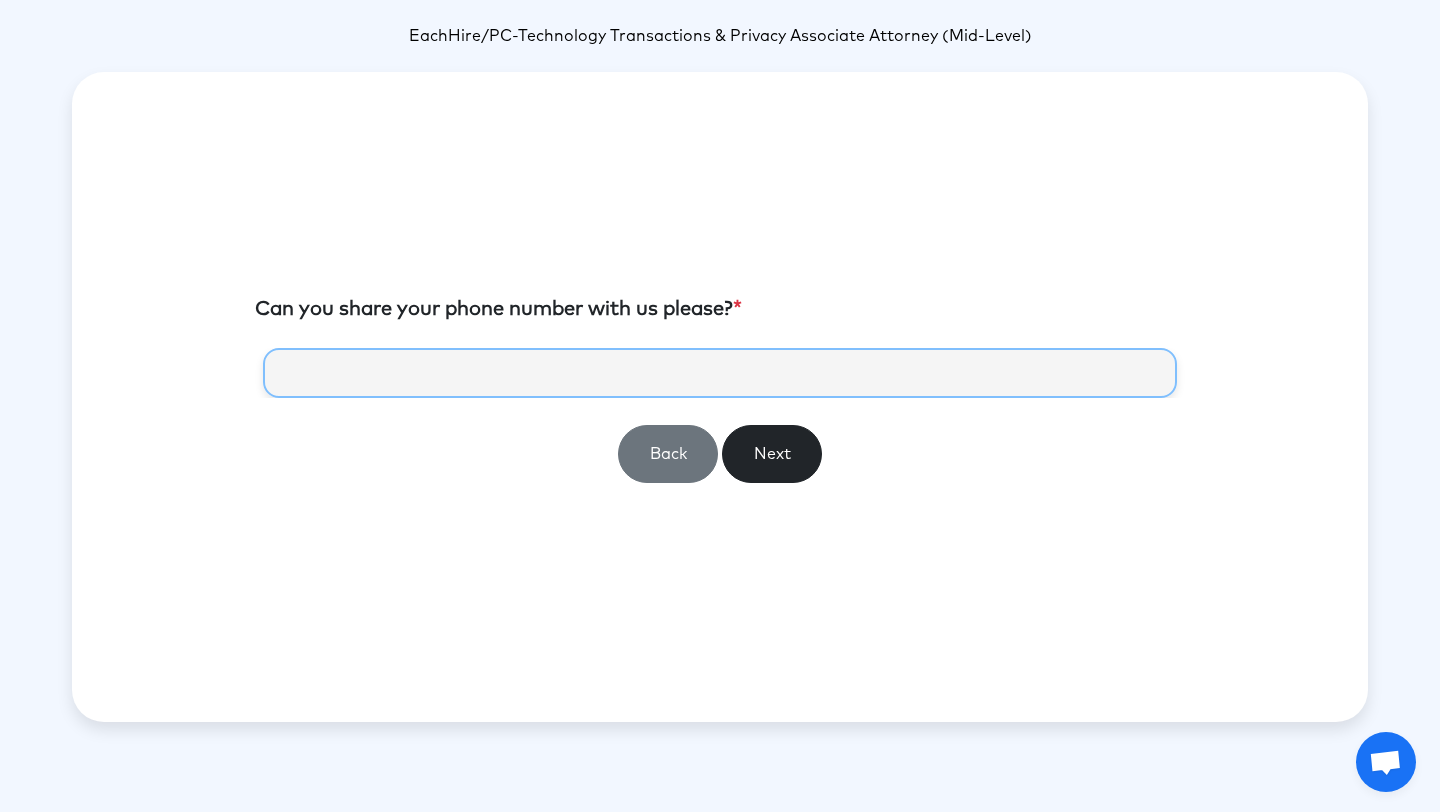click at bounding box center (720, 373) 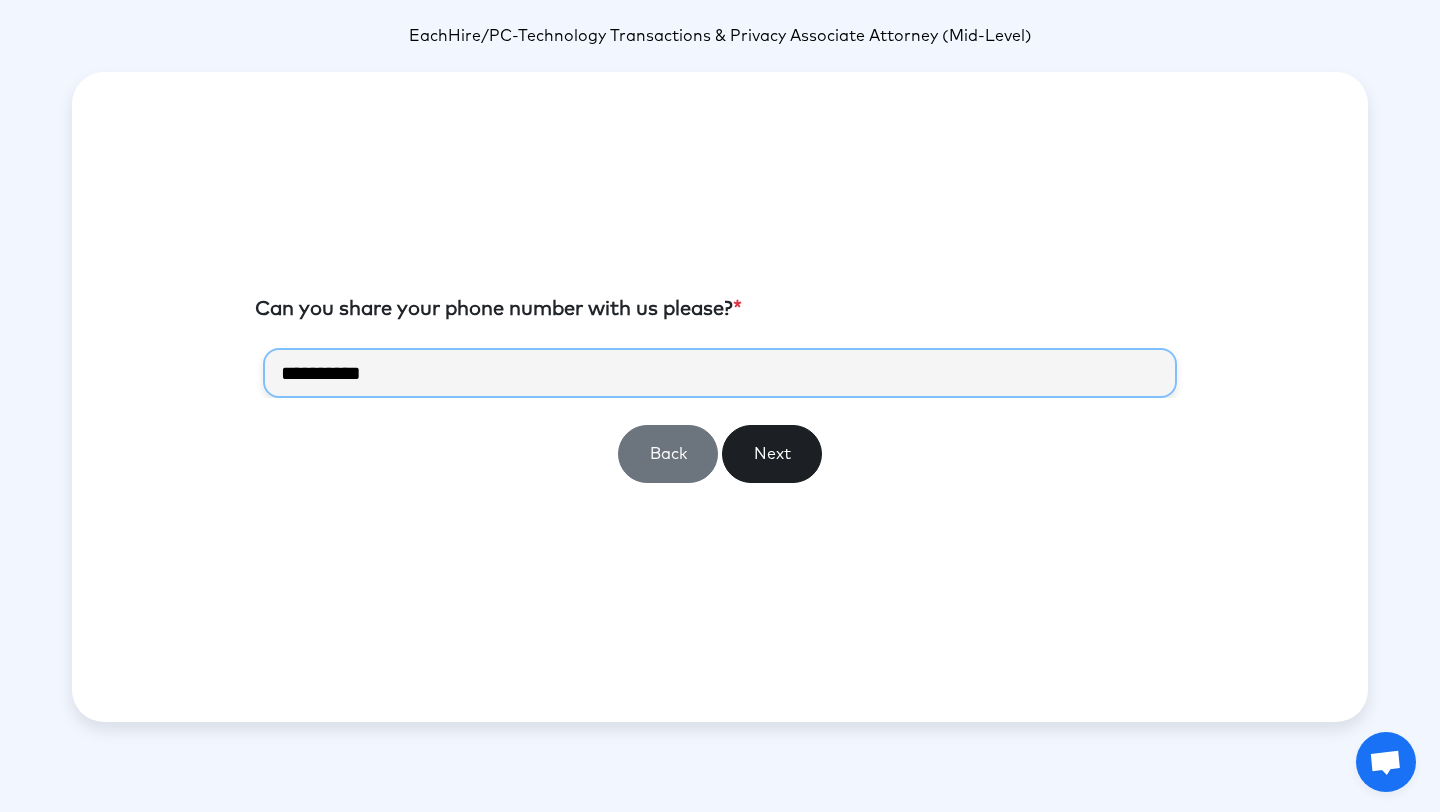 type on "**********" 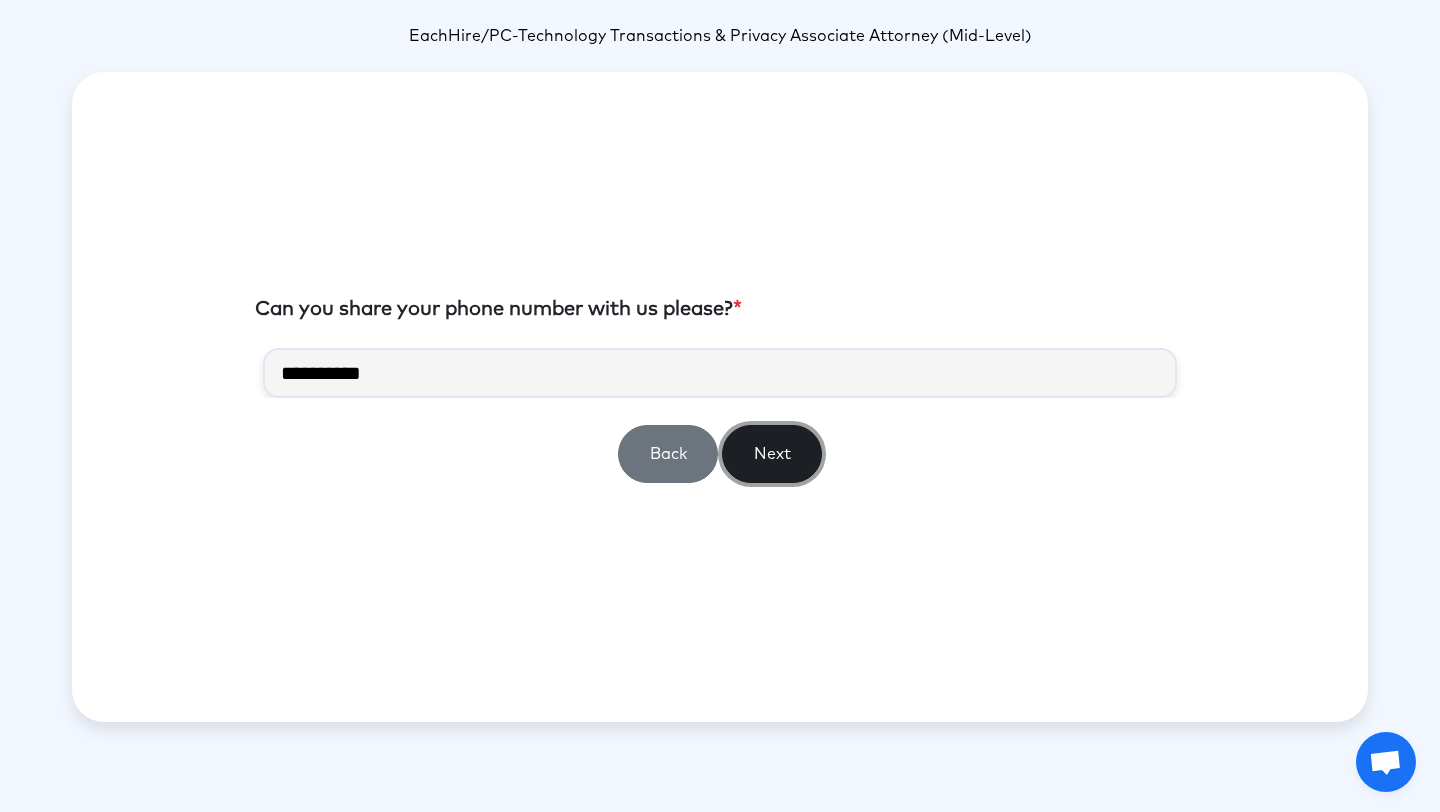 click on "Next" at bounding box center (772, 454) 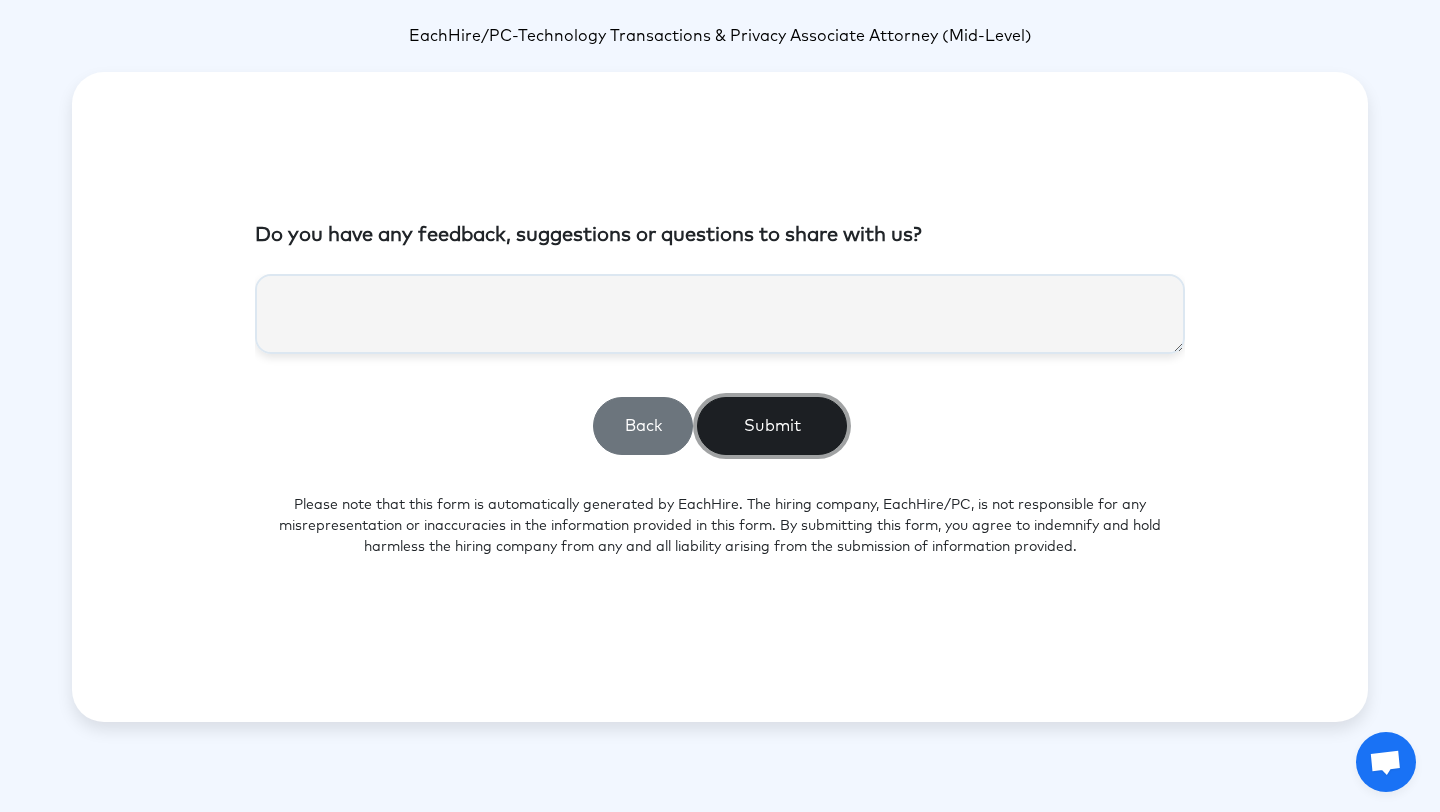 click on "Submit" at bounding box center [772, 426] 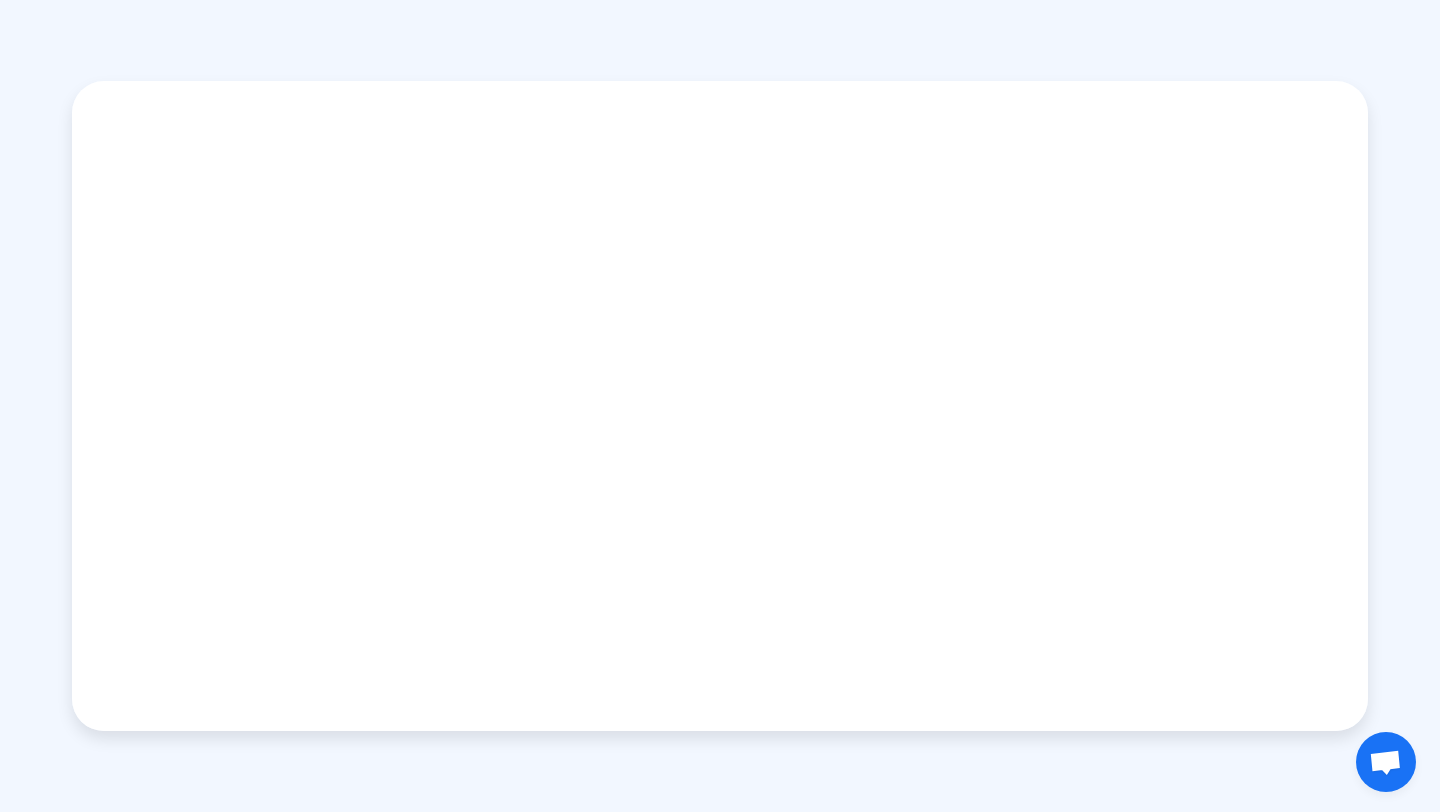 scroll, scrollTop: 0, scrollLeft: 0, axis: both 